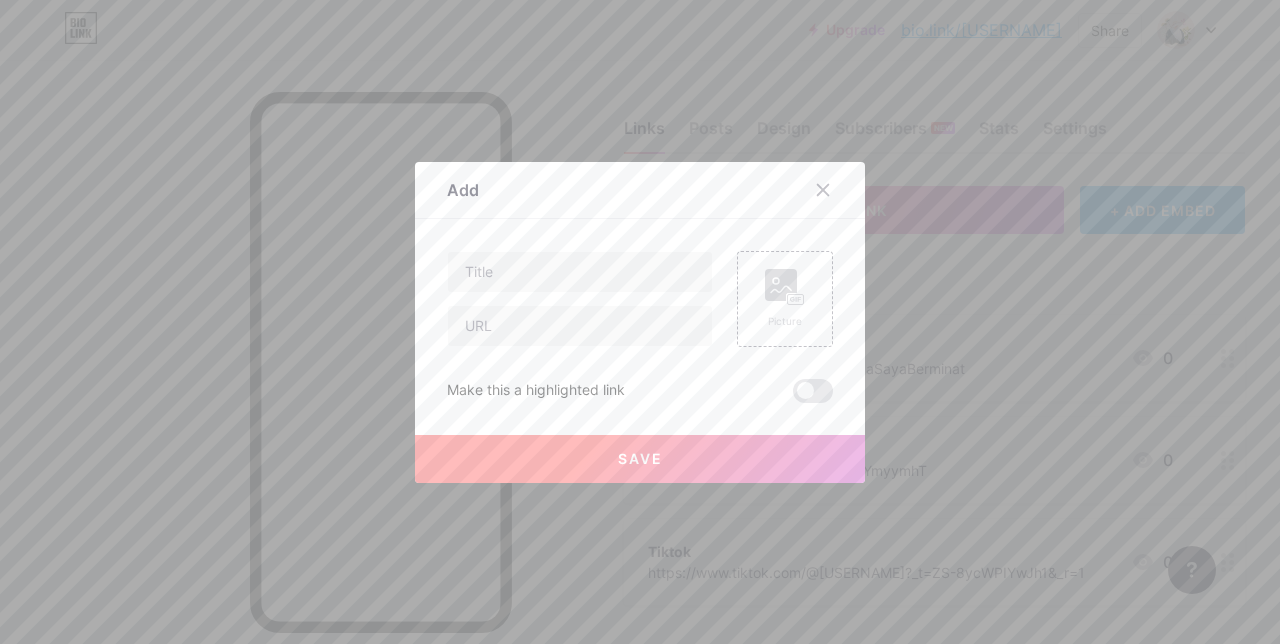 scroll, scrollTop: 80, scrollLeft: 0, axis: vertical 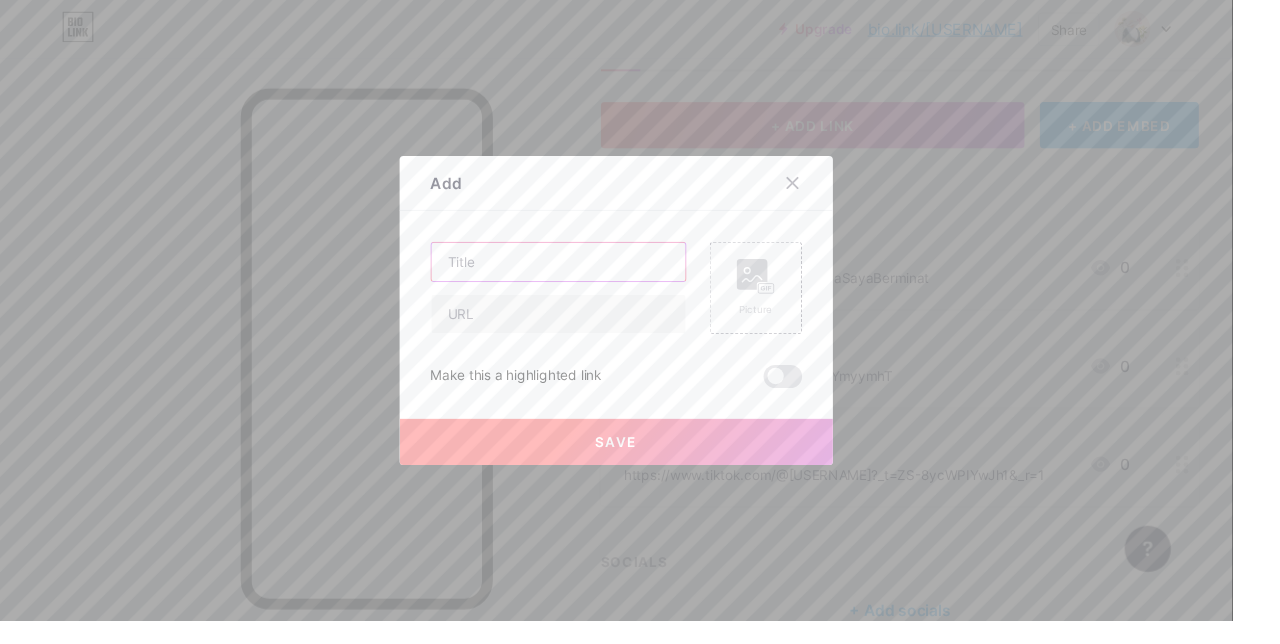click at bounding box center [580, 272] 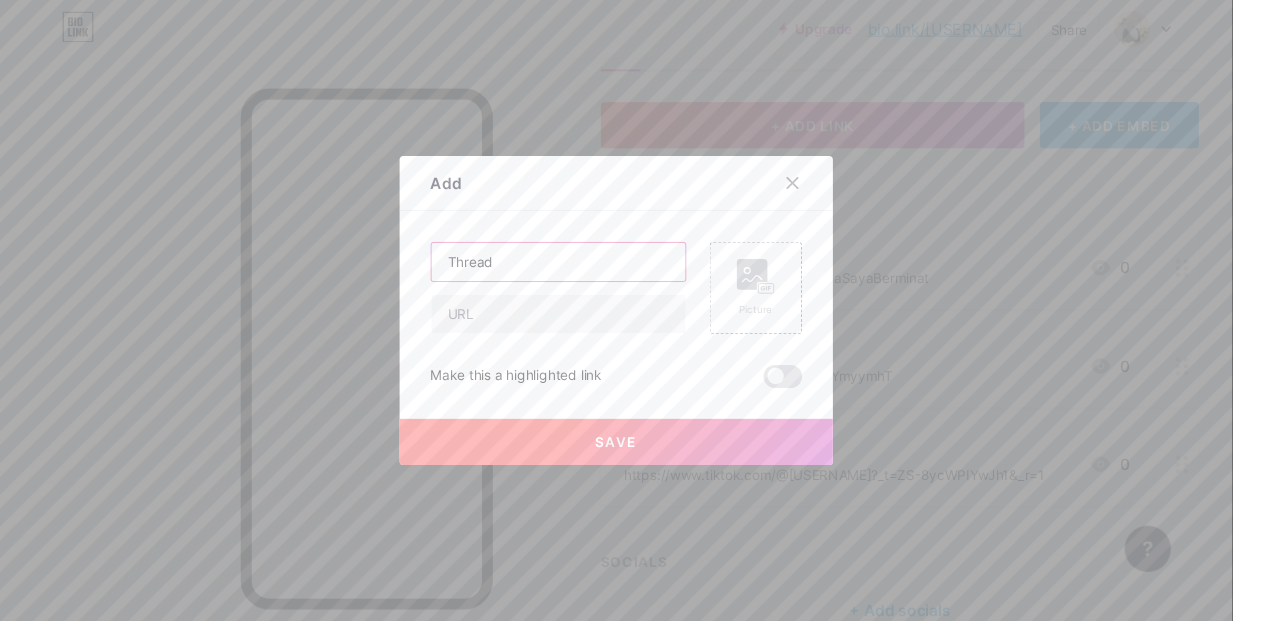 type on "Thread" 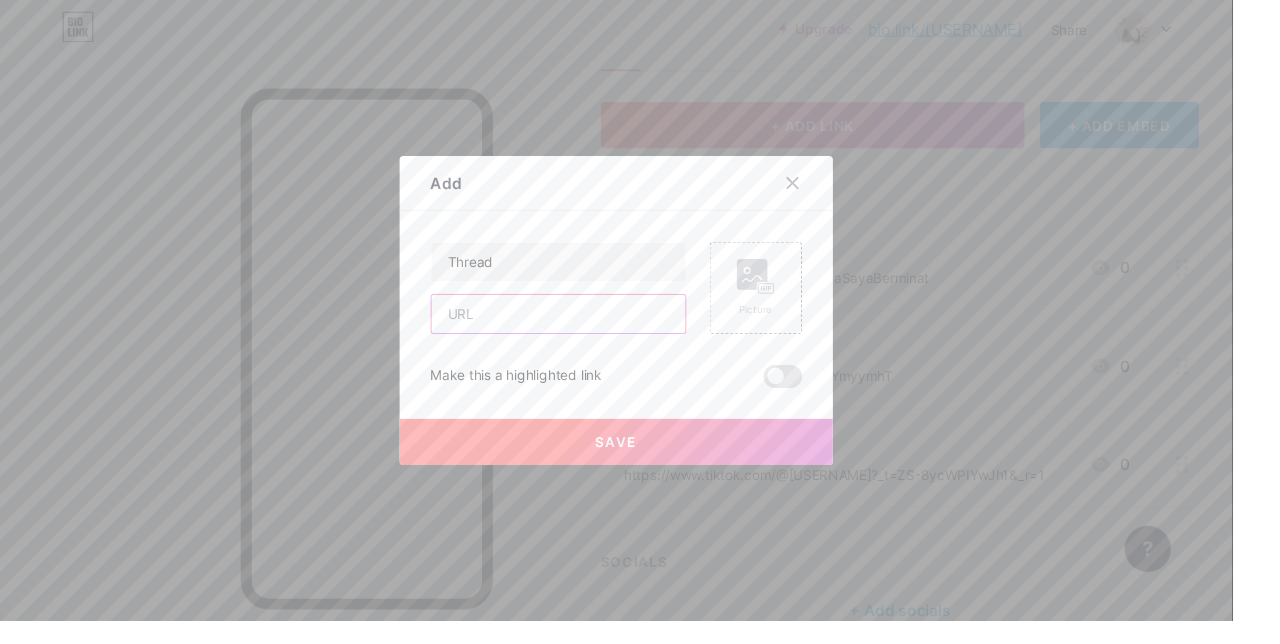 click at bounding box center (580, 326) 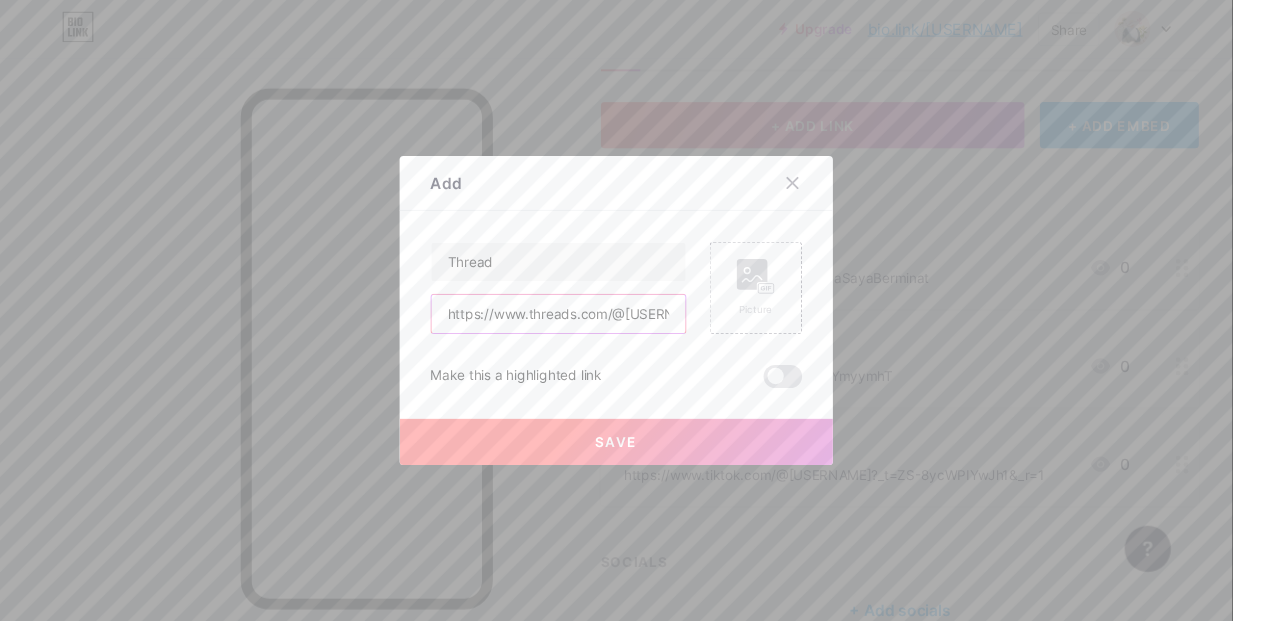 scroll, scrollTop: 0, scrollLeft: 228, axis: horizontal 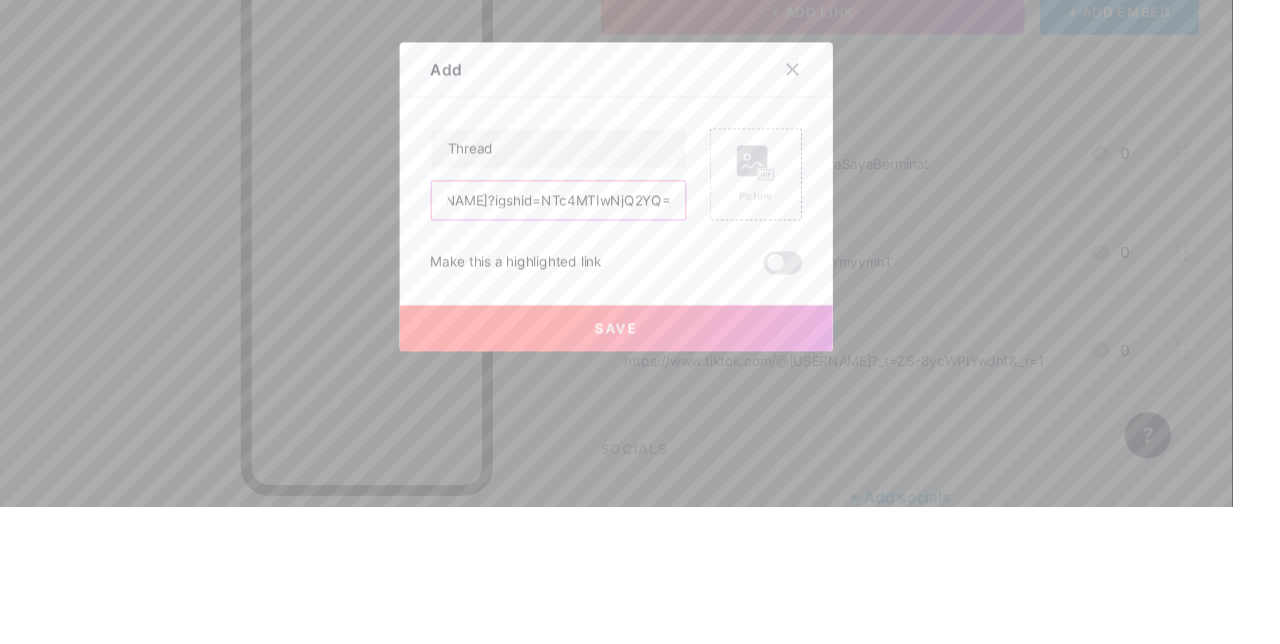 type on "https://www.threads.com/@[USERNAME]?igshid=NTc4MTIwNjQ2YQ==" 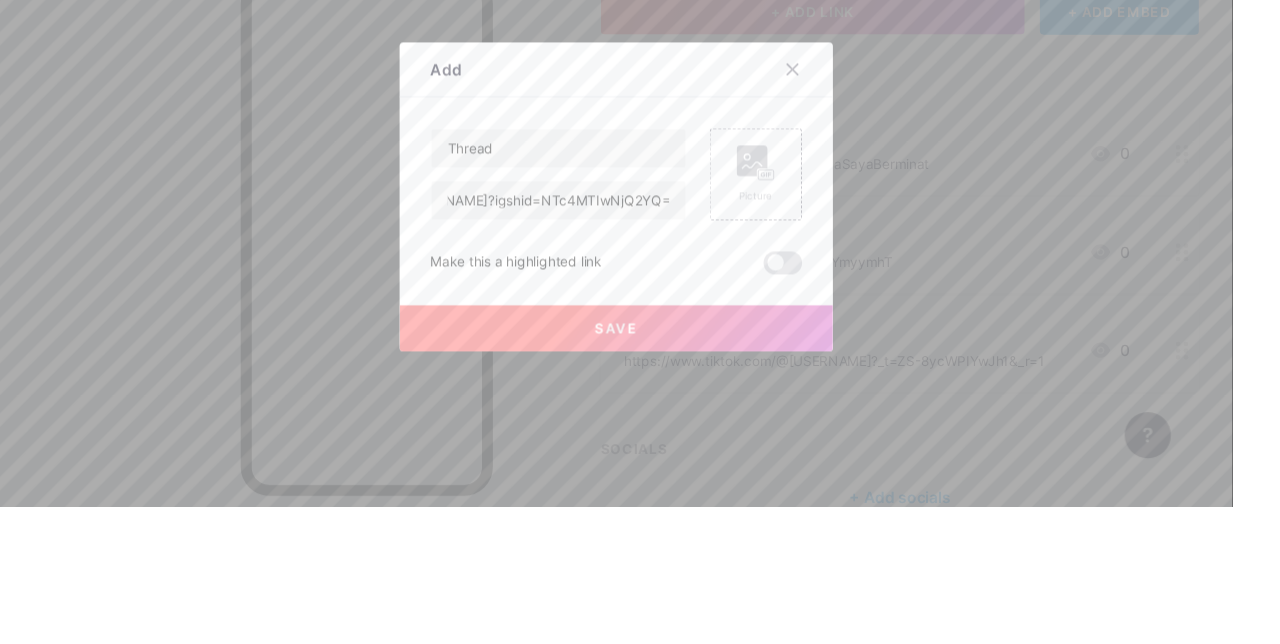 click on "Save" at bounding box center [640, 459] 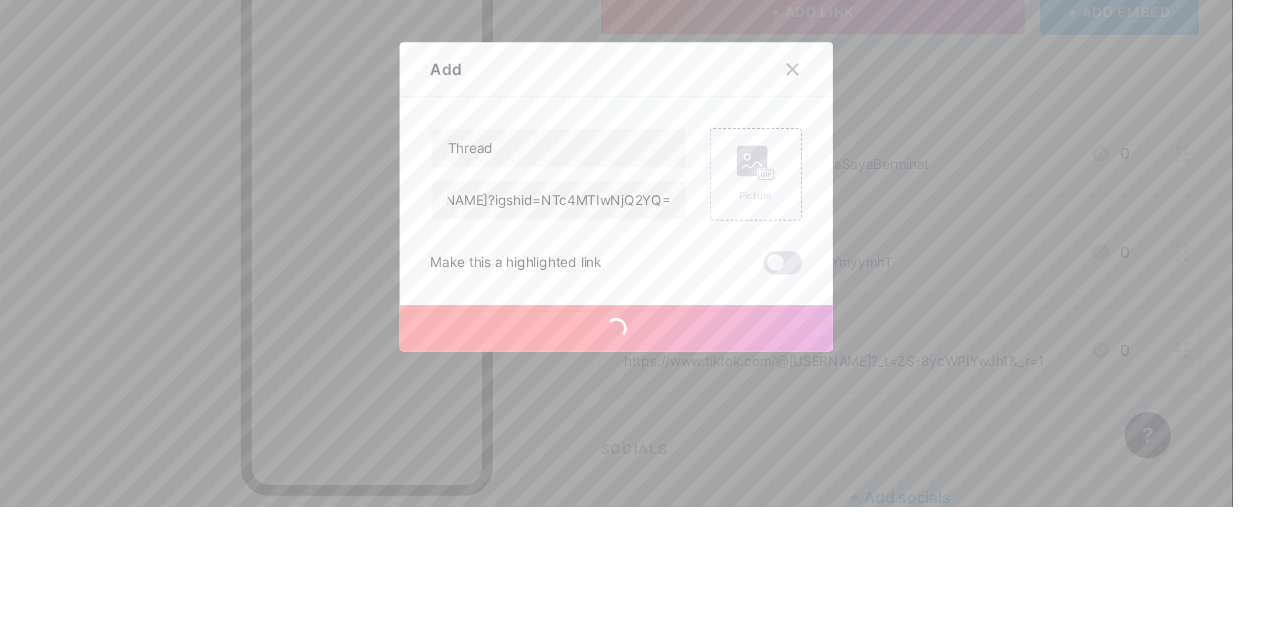 scroll, scrollTop: 80, scrollLeft: 0, axis: vertical 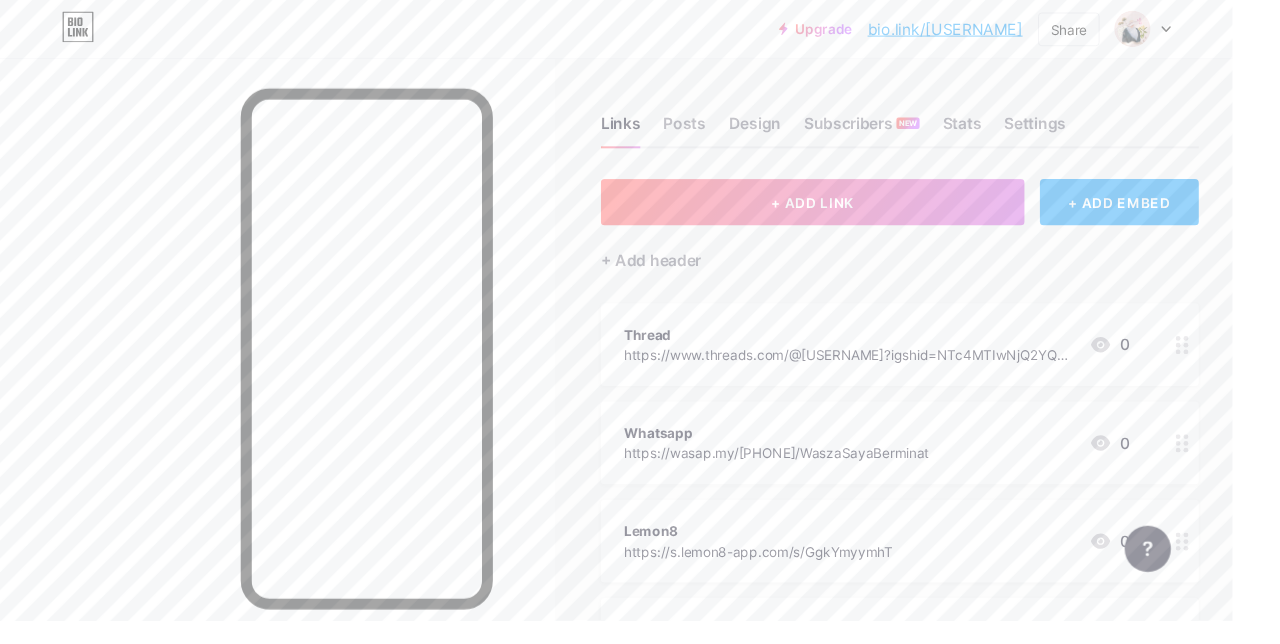 click on "Posts" at bounding box center (711, 134) 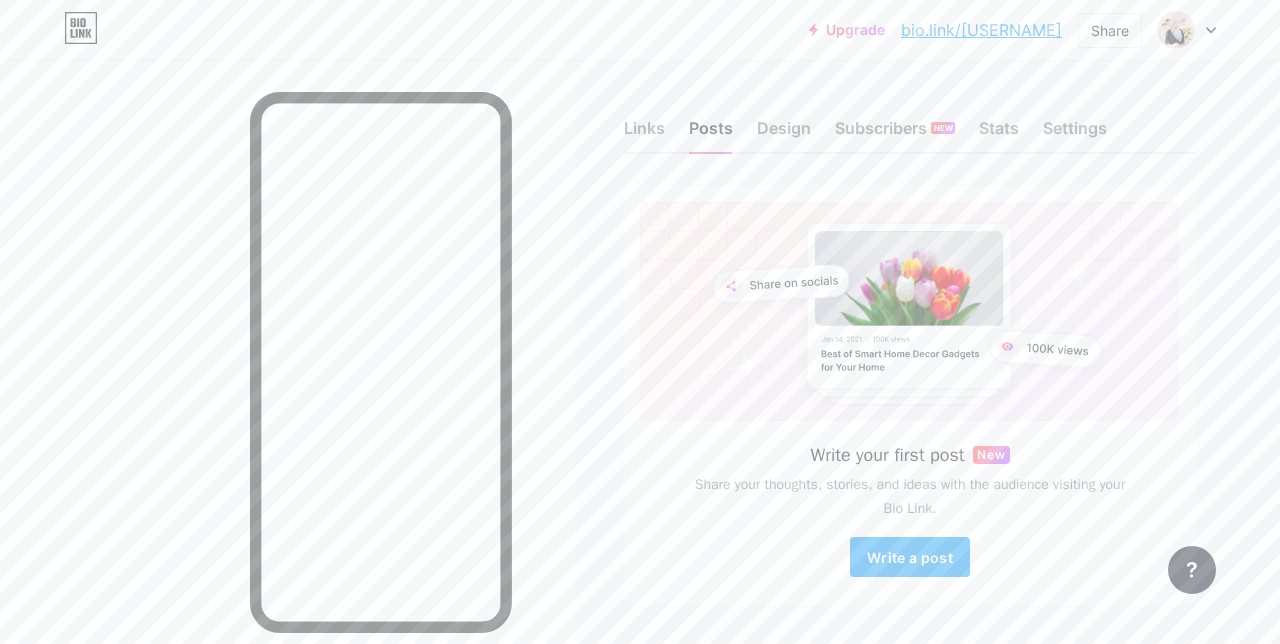 click on "Design" at bounding box center [784, 134] 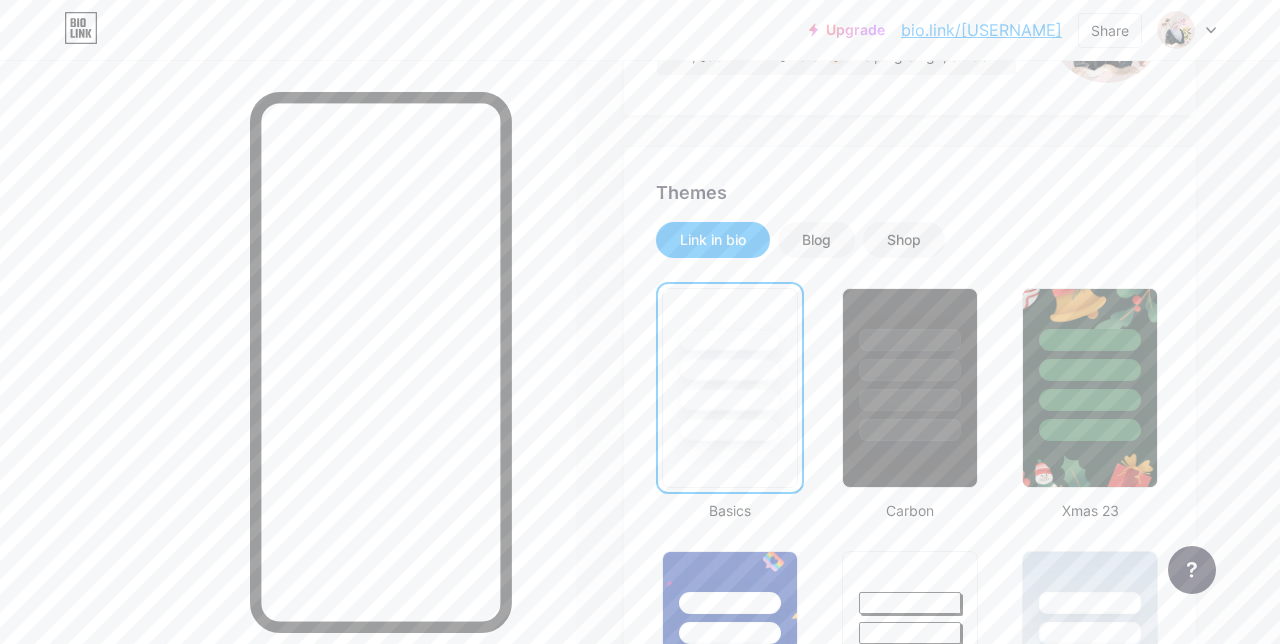 scroll, scrollTop: 306, scrollLeft: 0, axis: vertical 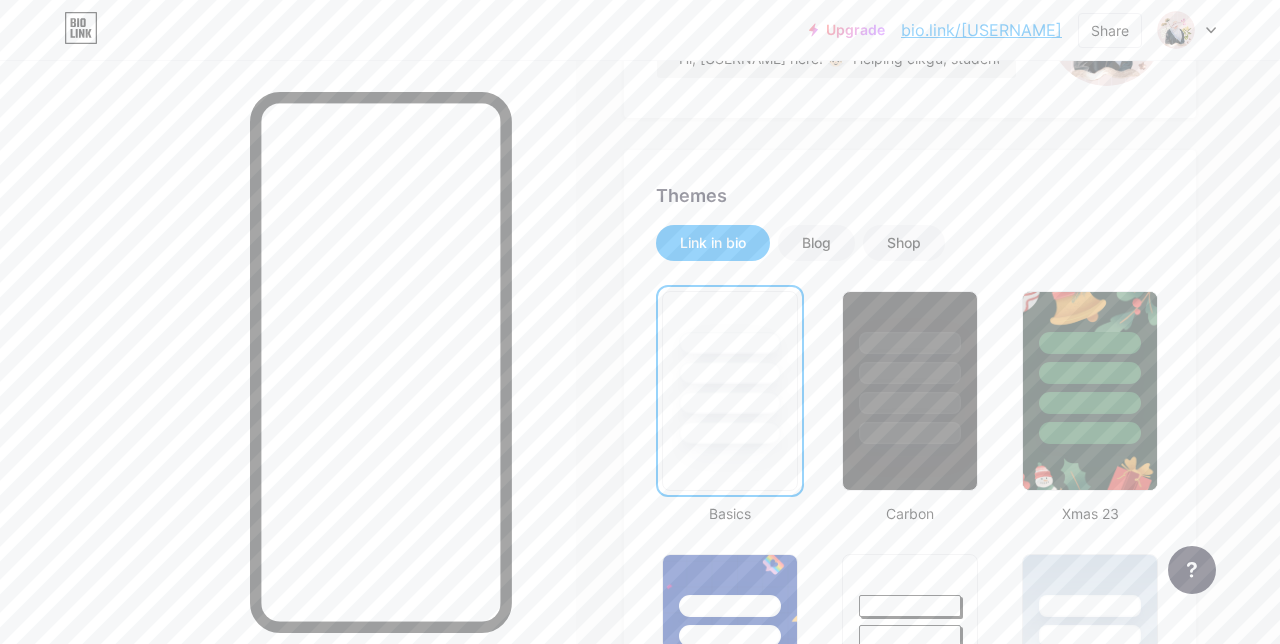 click on "Blog" at bounding box center [816, 243] 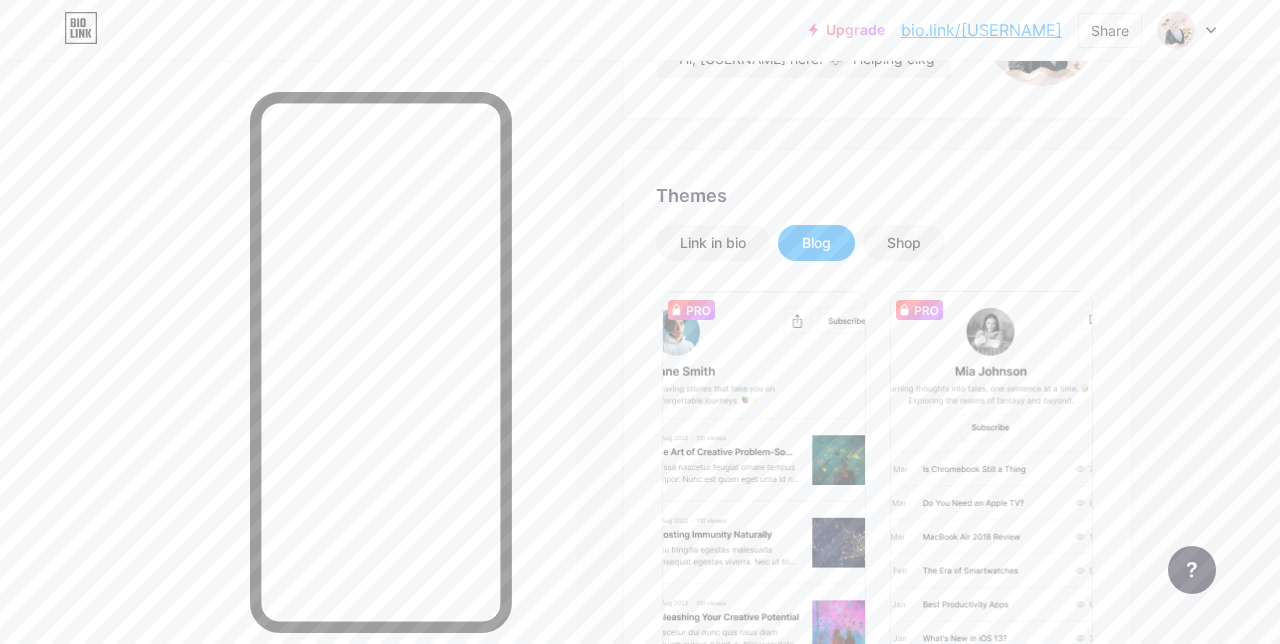 click on "Shop" at bounding box center (904, 243) 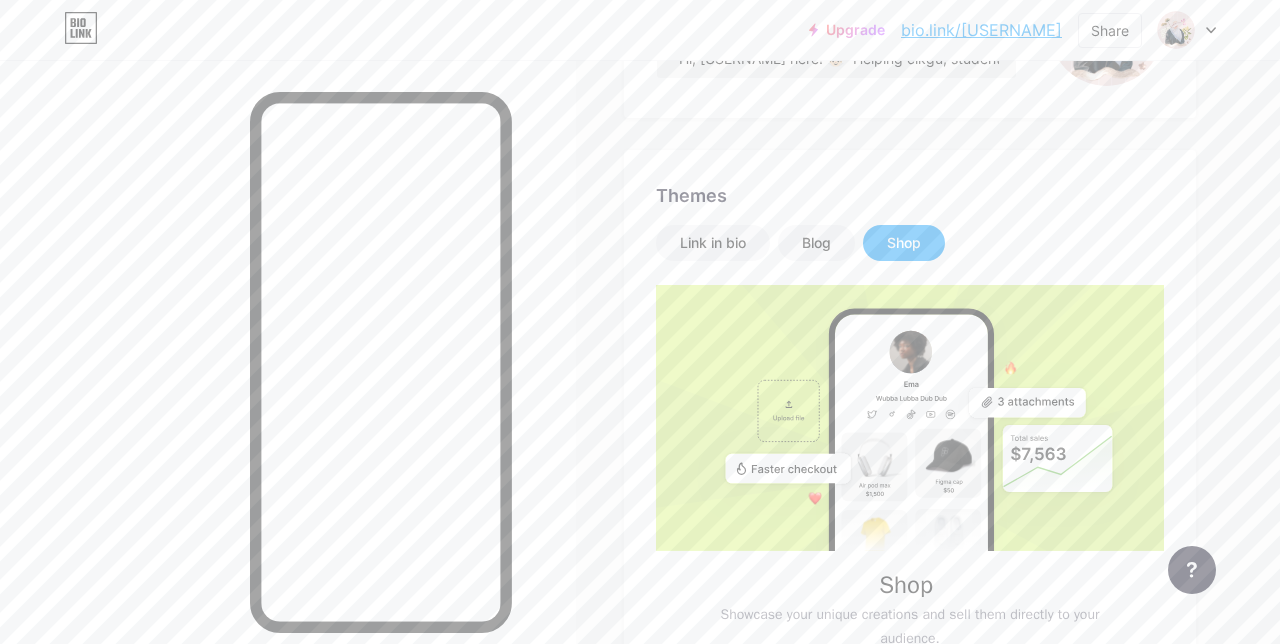 click on "Link in bio" at bounding box center (713, 243) 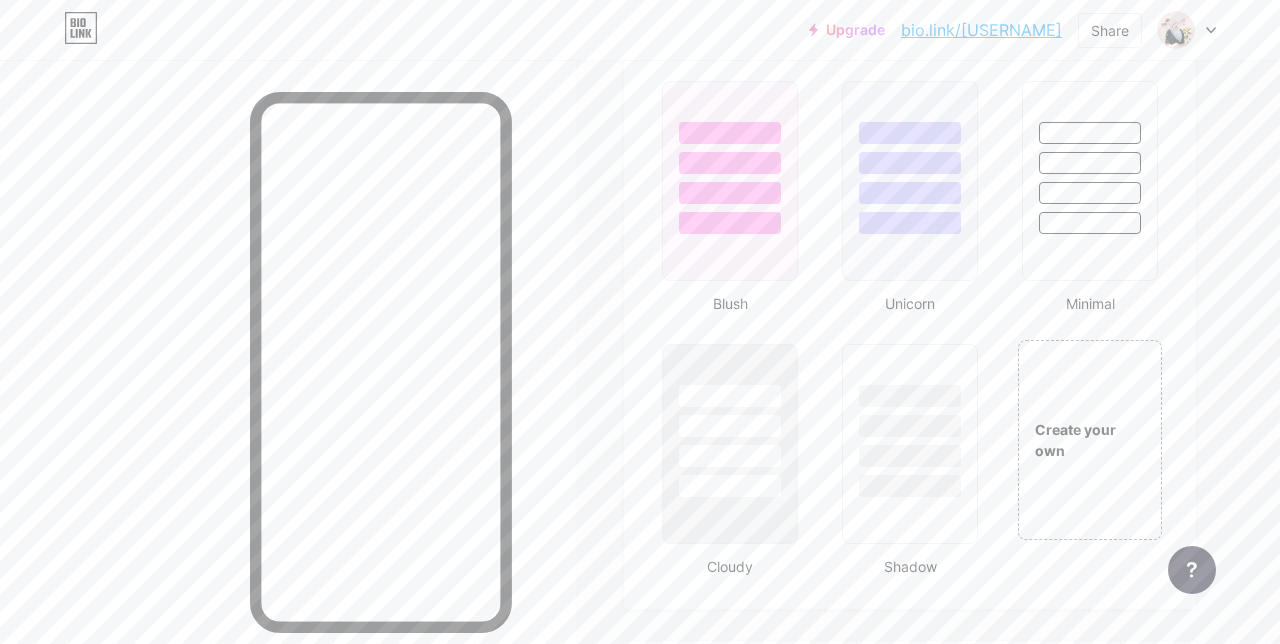 scroll, scrollTop: 2107, scrollLeft: 0, axis: vertical 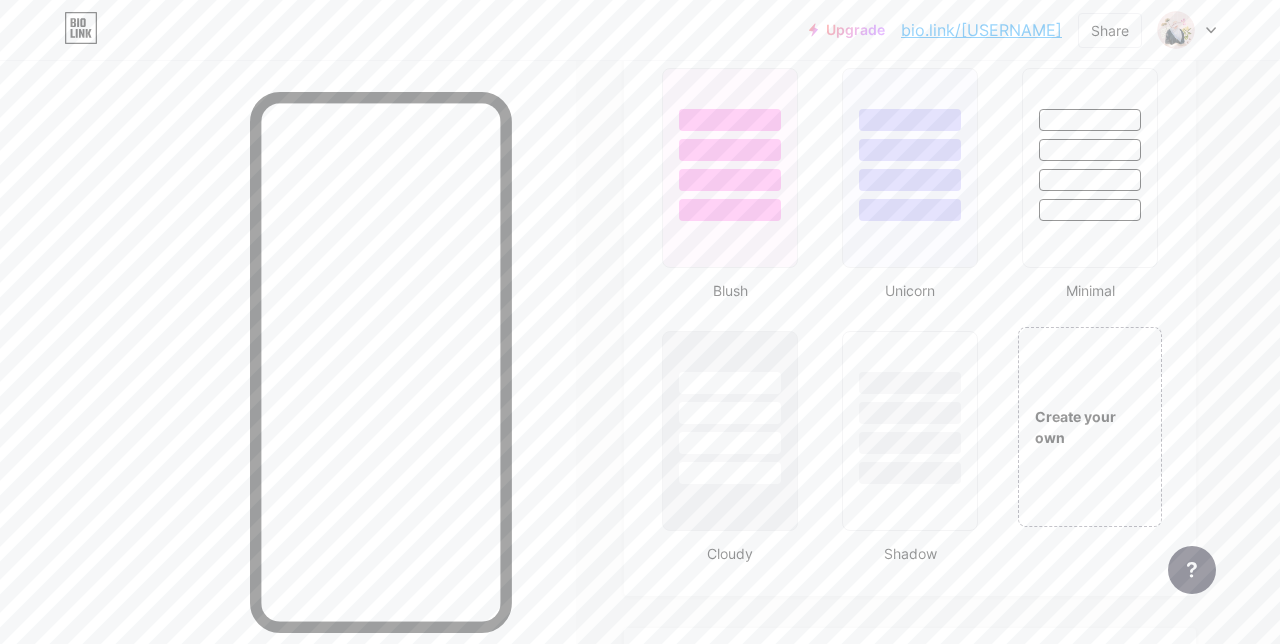 click on "Create your own" at bounding box center [1090, 427] 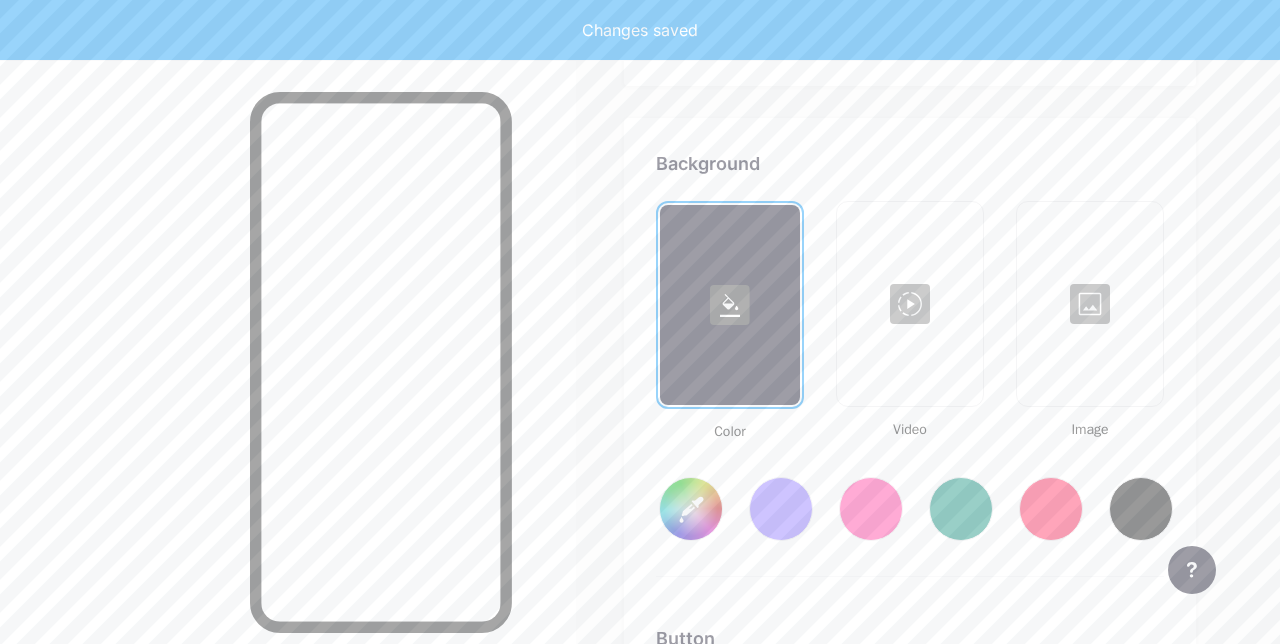 scroll, scrollTop: 2654, scrollLeft: 0, axis: vertical 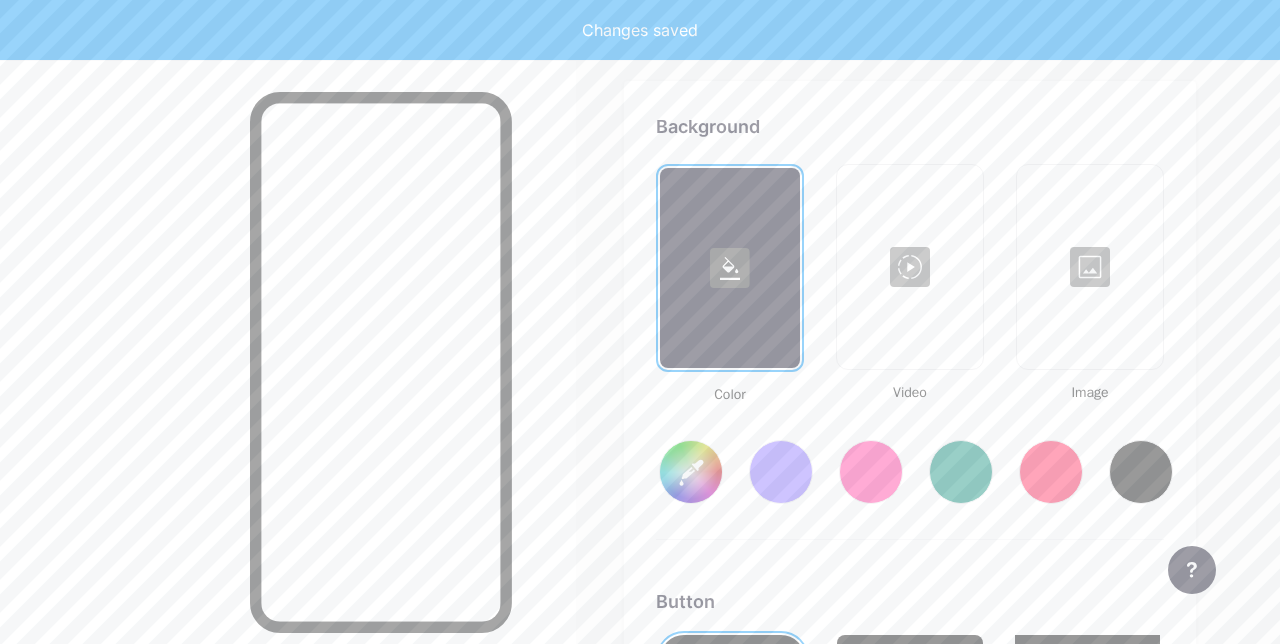 type on "#ffffff" 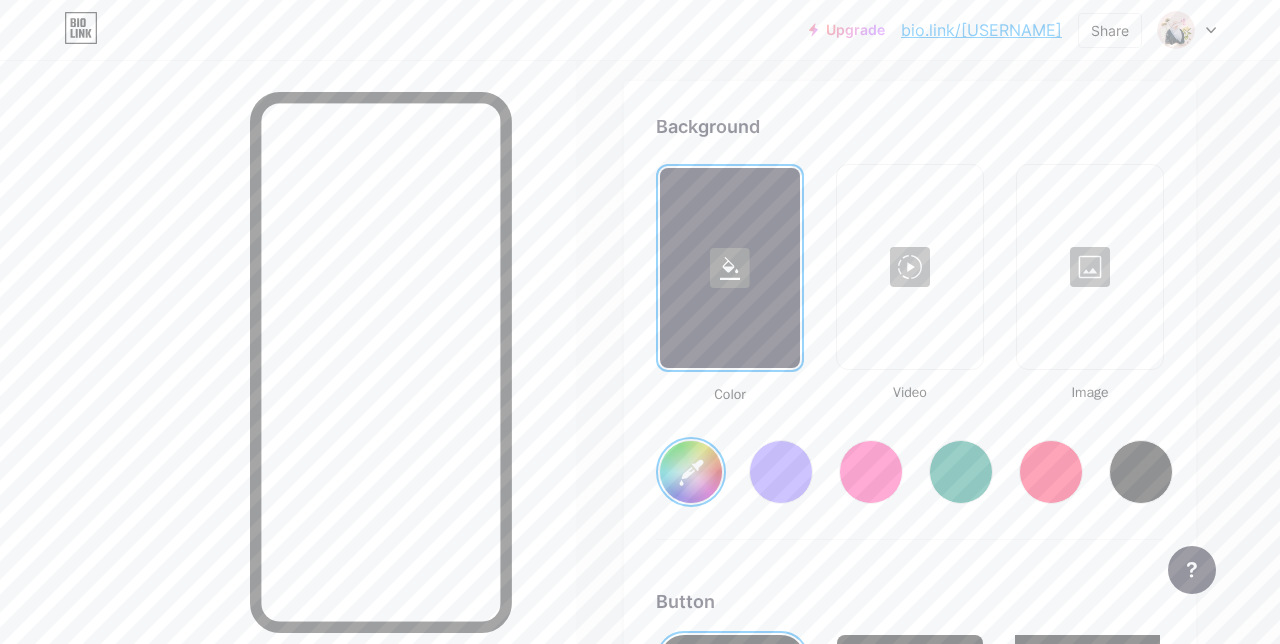 click at bounding box center [1090, 267] 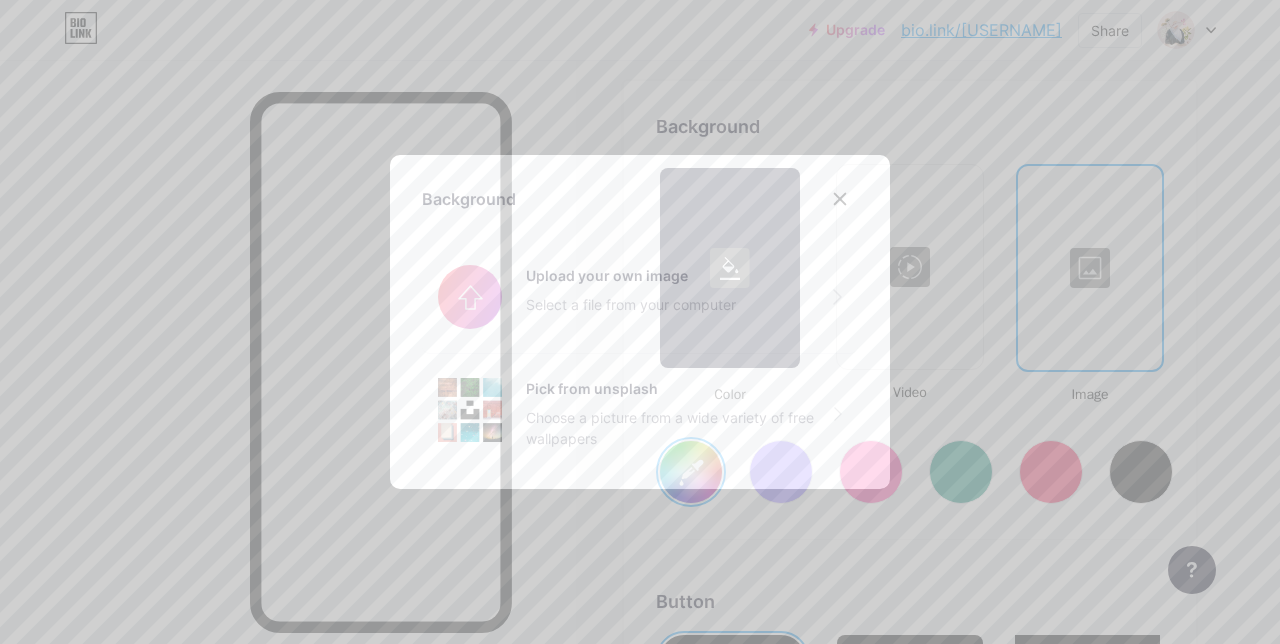 click at bounding box center [640, 297] 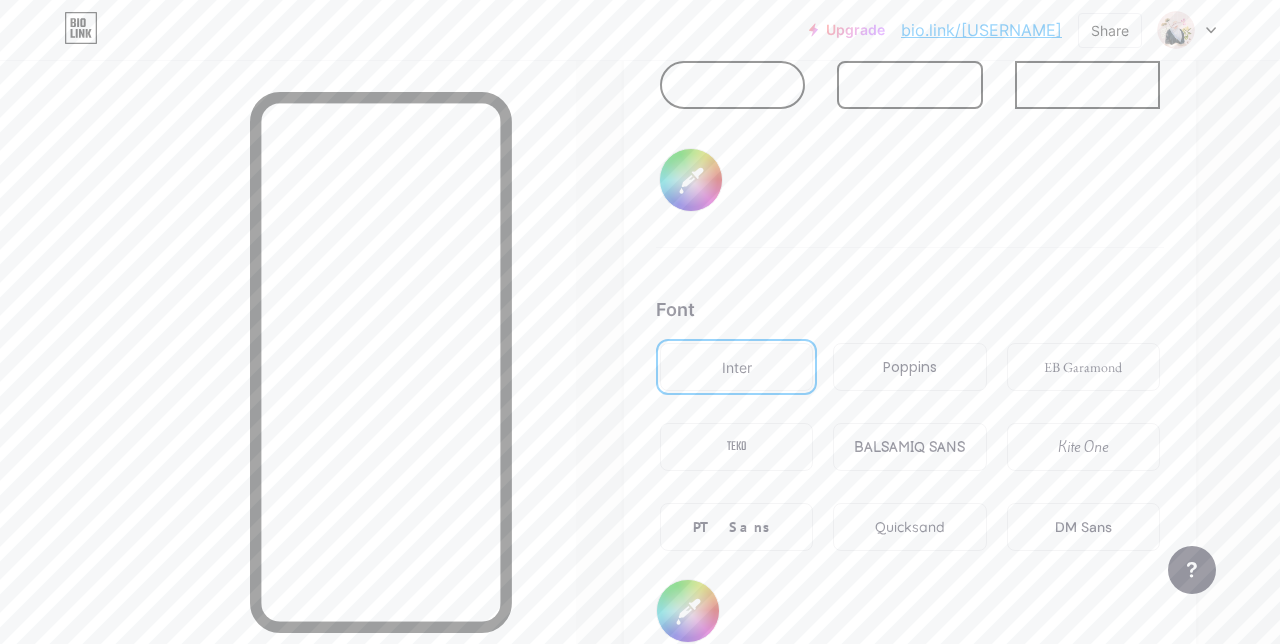 scroll, scrollTop: 3219, scrollLeft: 0, axis: vertical 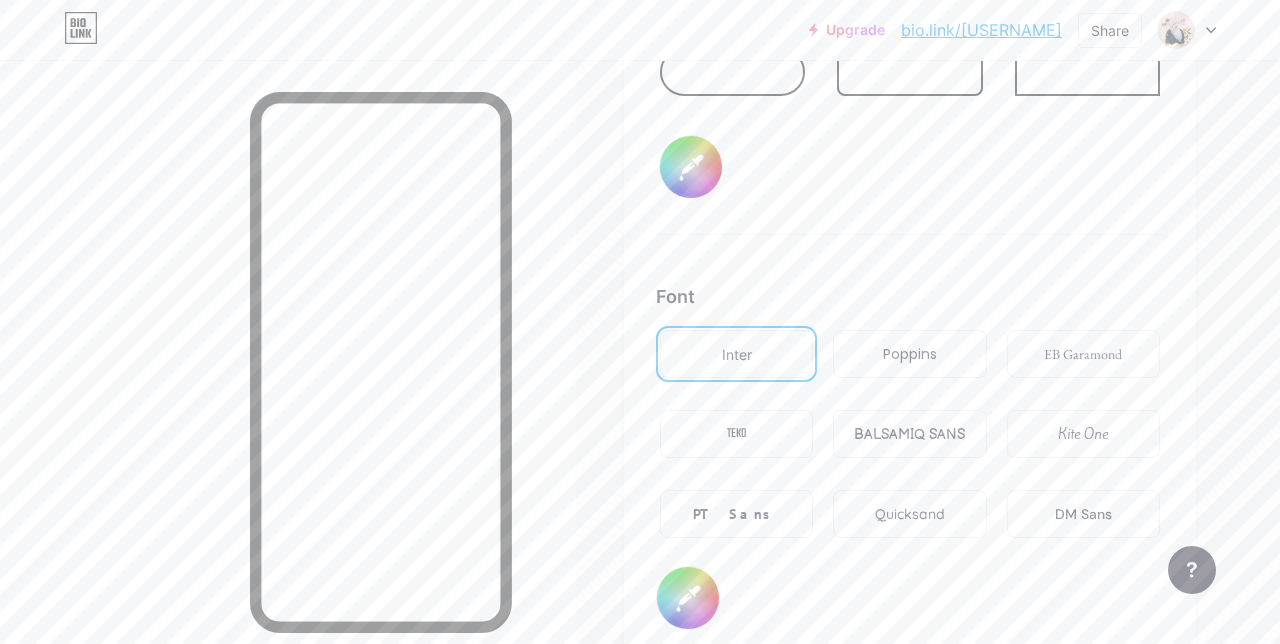 click on "Poppins" at bounding box center (910, 354) 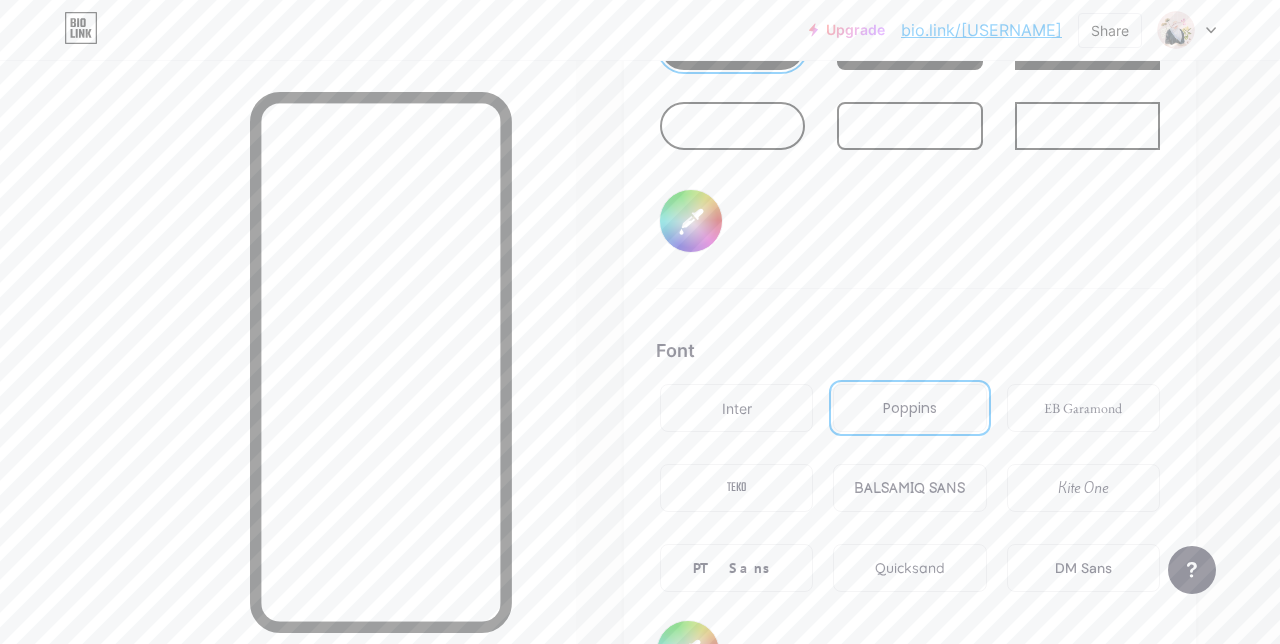 scroll, scrollTop: 3166, scrollLeft: 0, axis: vertical 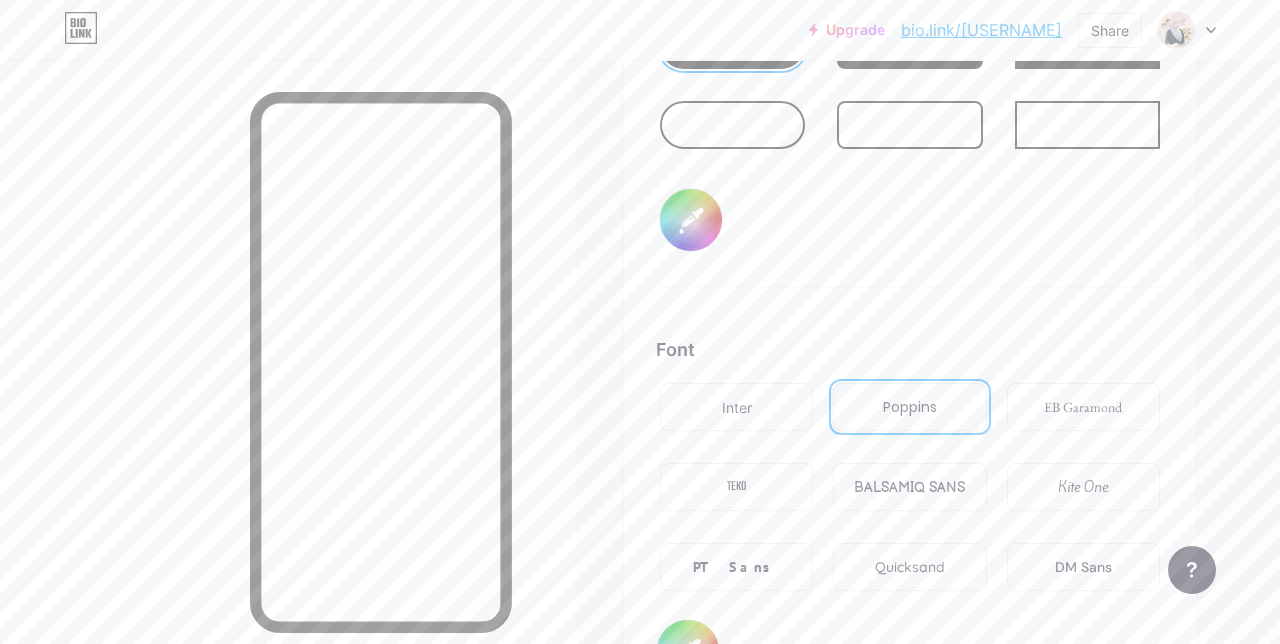 click on "Kite One" at bounding box center [1083, 487] 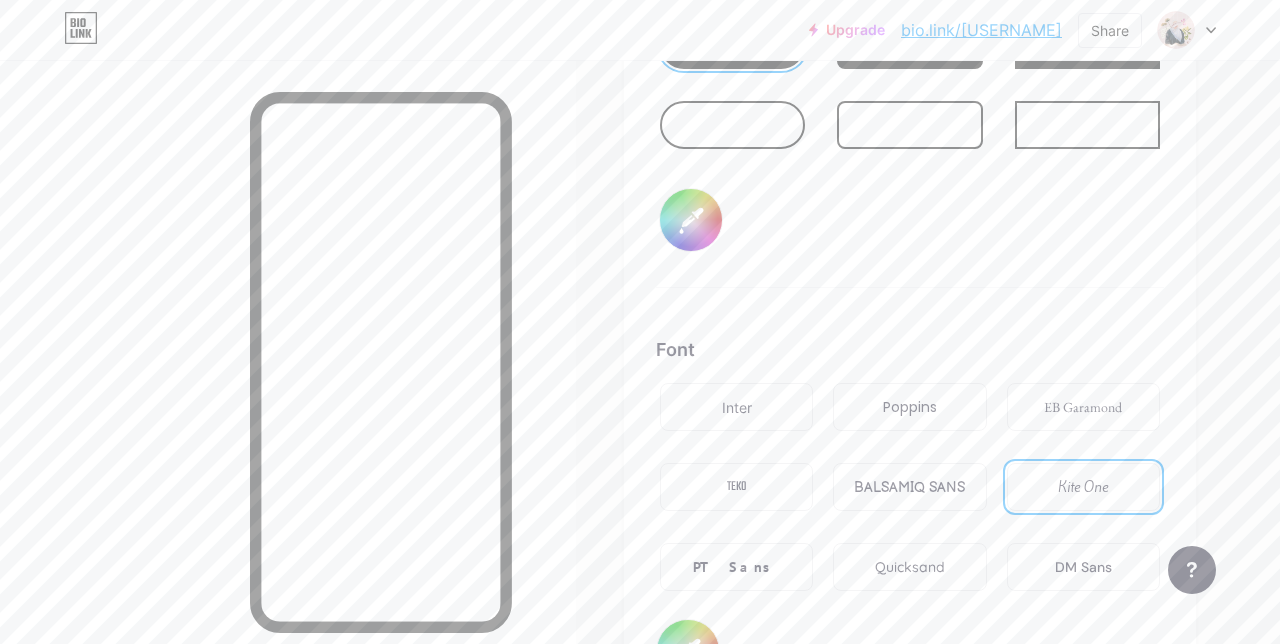 click on "BALSAMIQ SANS" at bounding box center [909, 487] 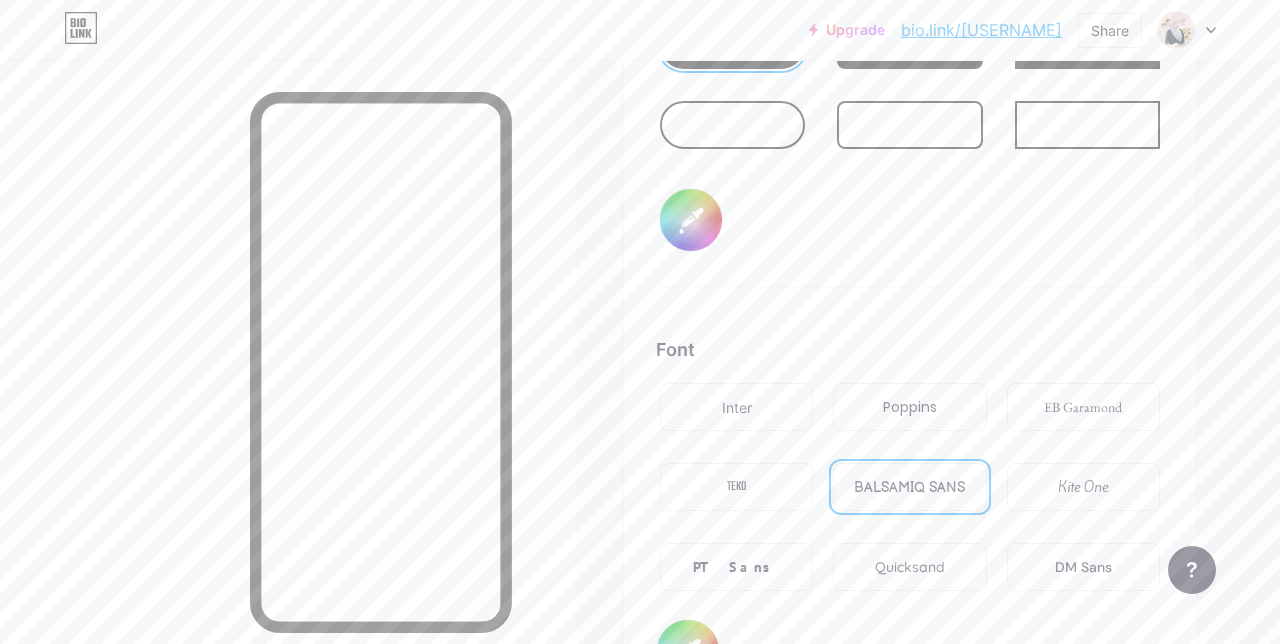 click on "#000000" at bounding box center [688, 651] 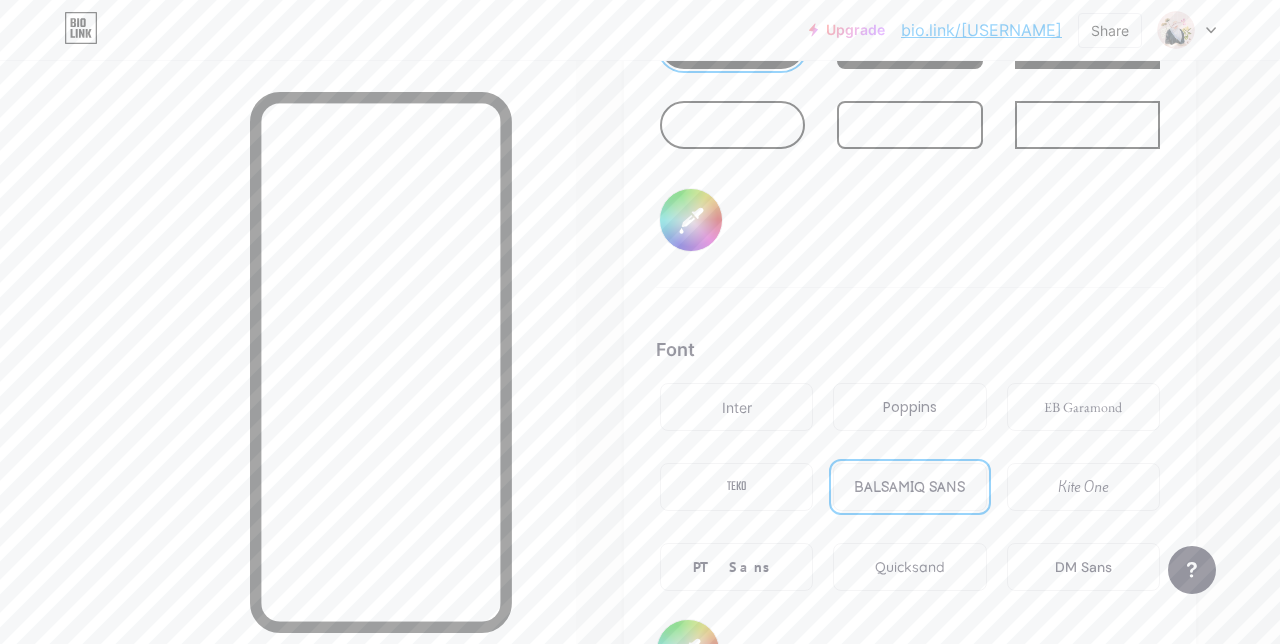 type on "#000000" 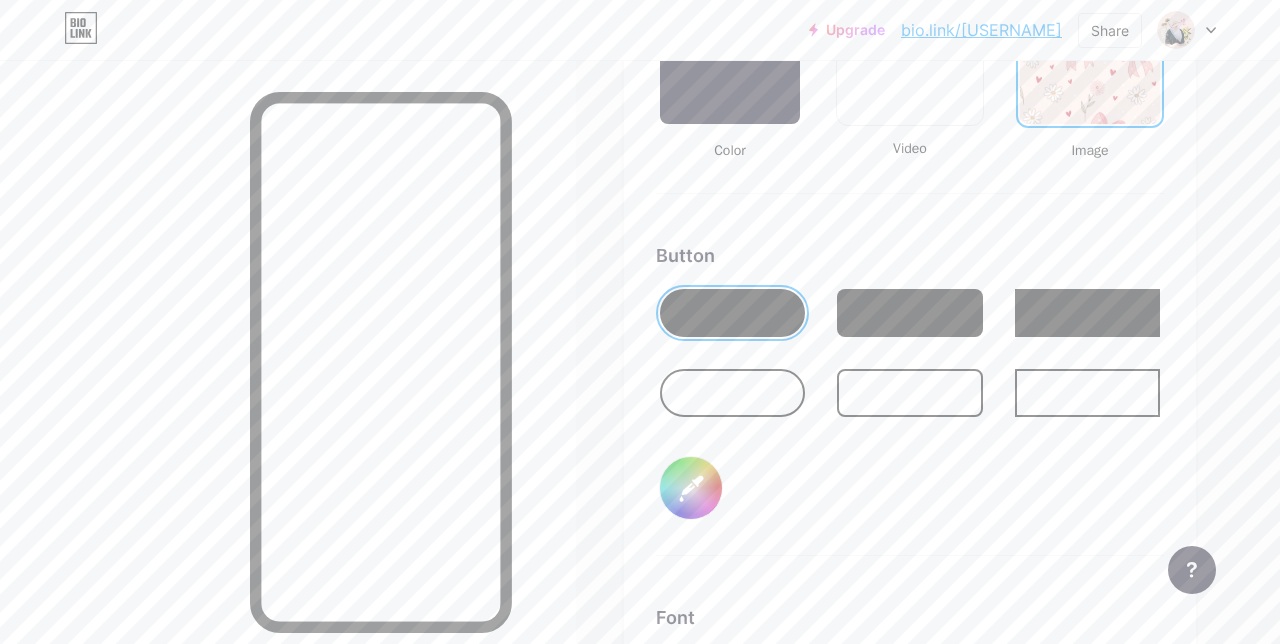 scroll, scrollTop: 2894, scrollLeft: 0, axis: vertical 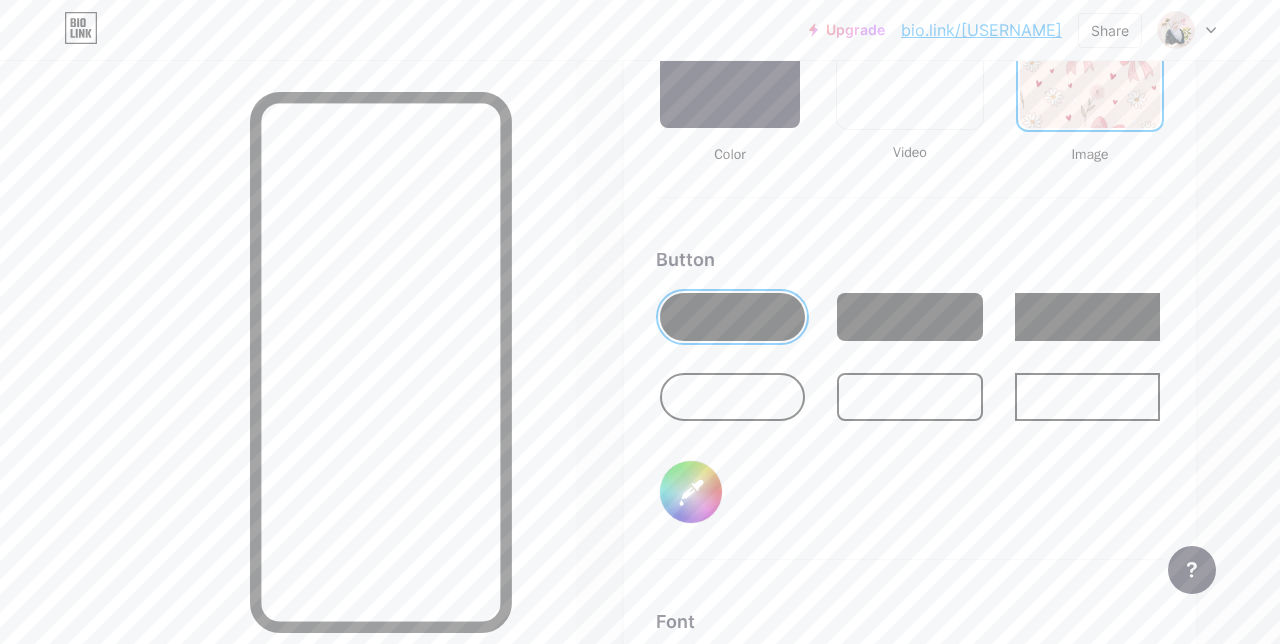click on "#000000" at bounding box center (691, 492) 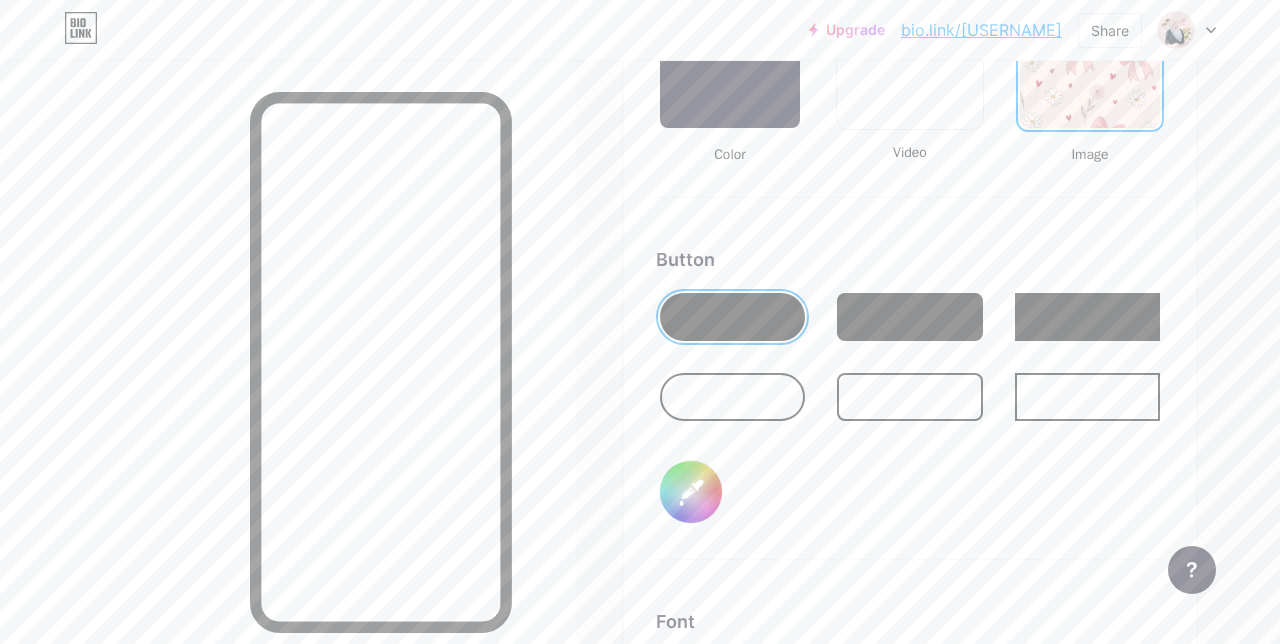 type on "#ffffff" 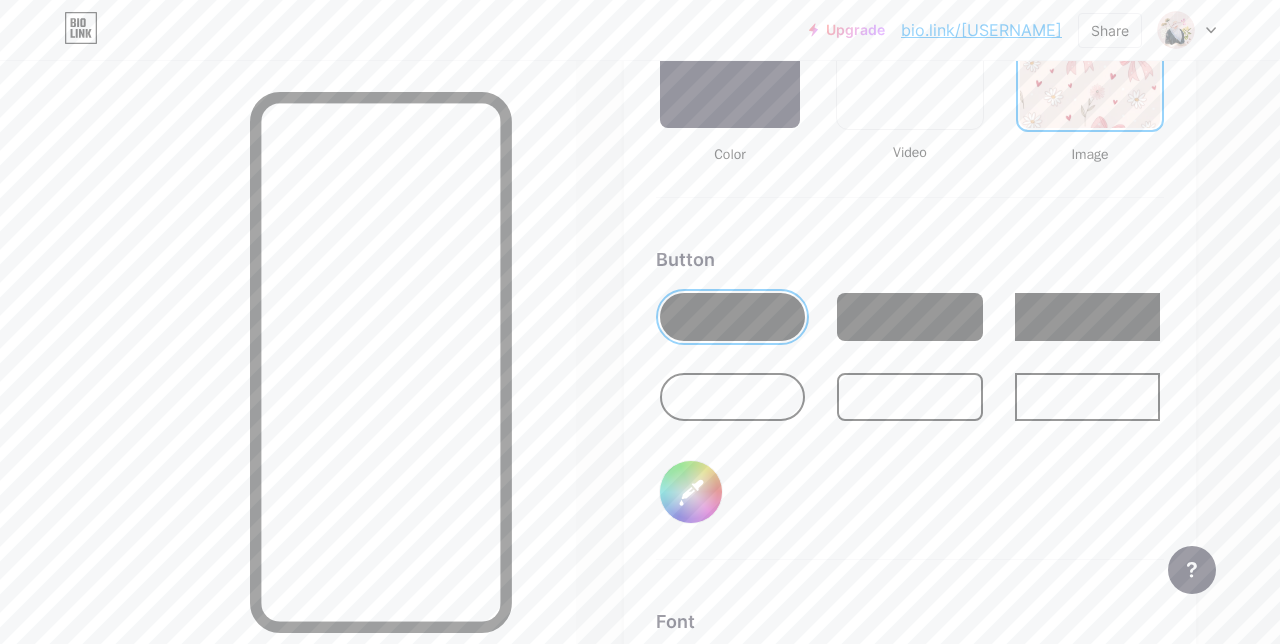 click at bounding box center [909, 317] 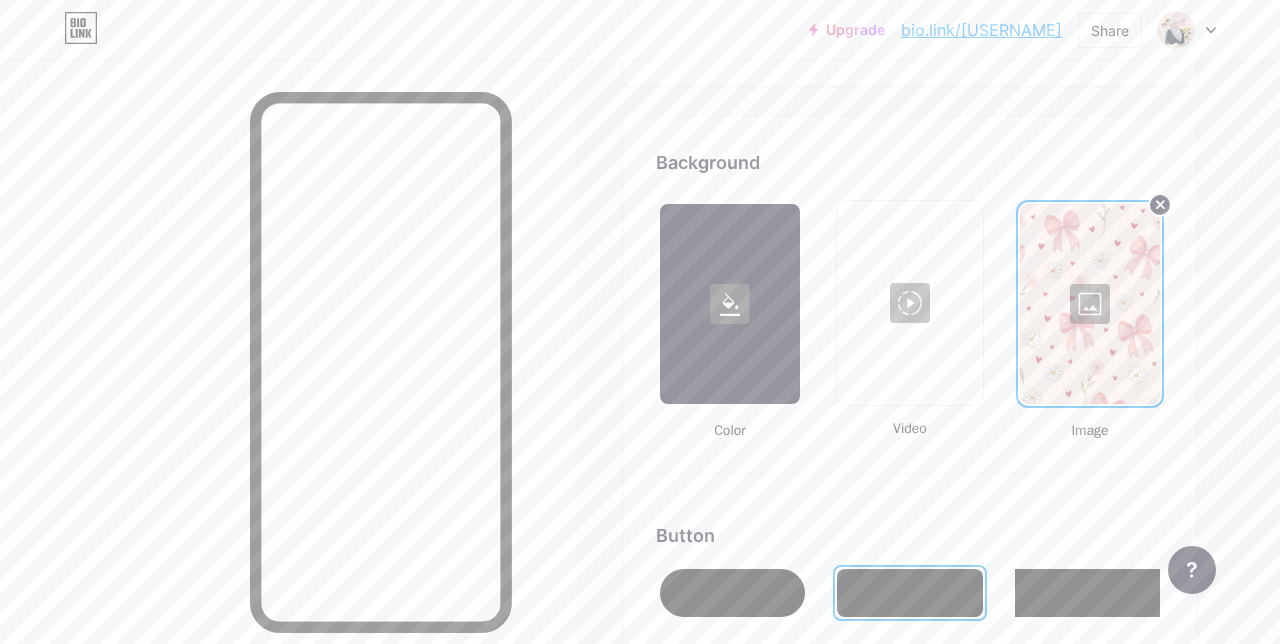scroll, scrollTop: 2616, scrollLeft: 0, axis: vertical 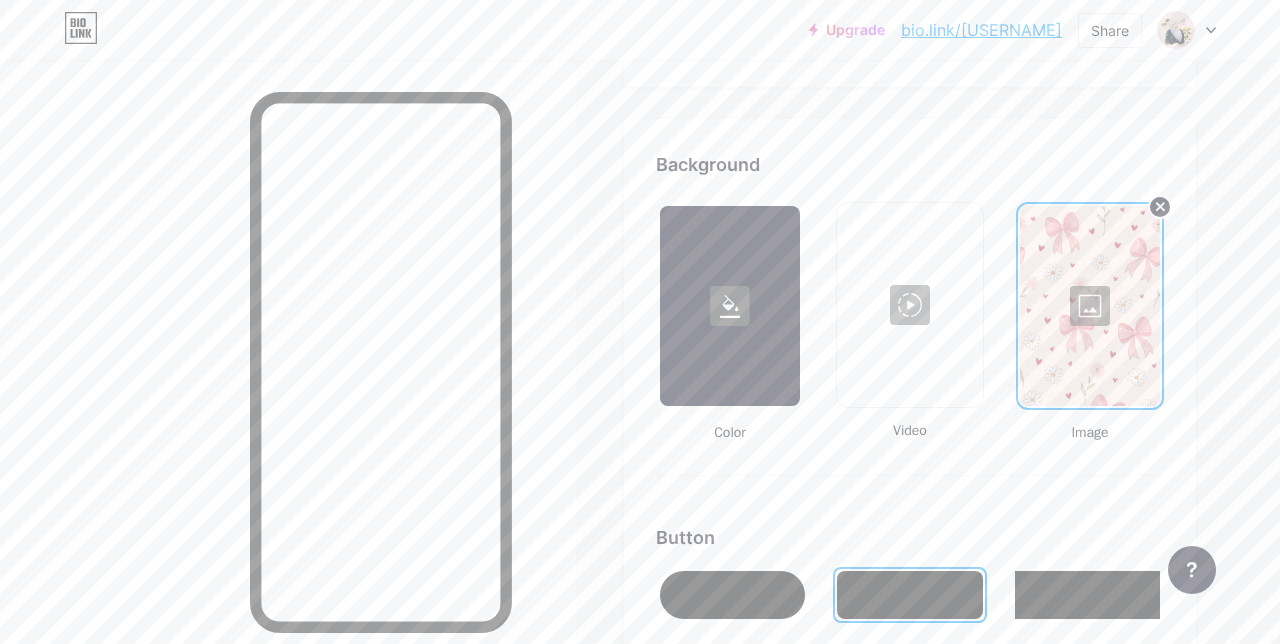 click at bounding box center [1090, 306] 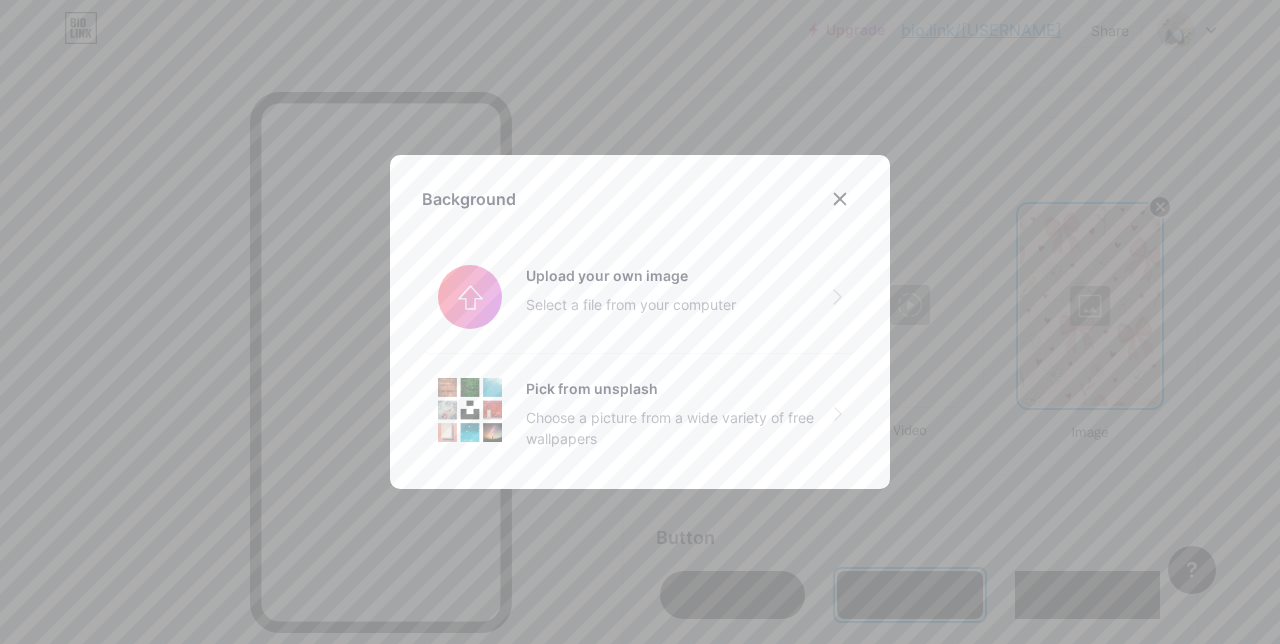 click at bounding box center [640, 322] 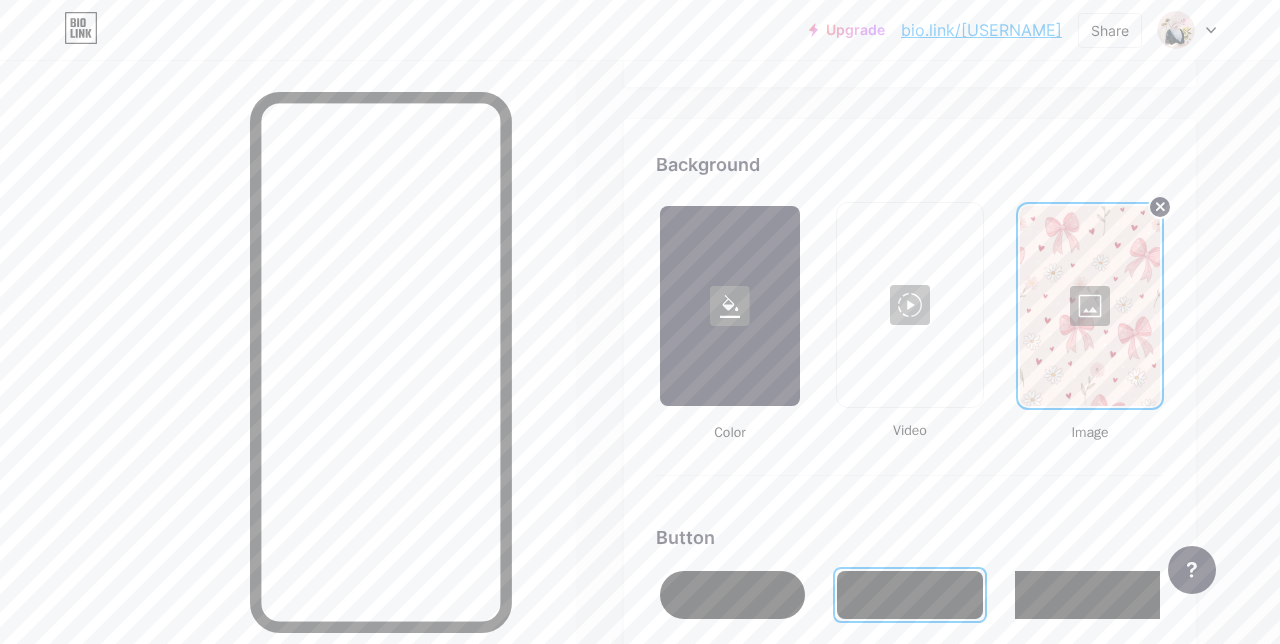click at bounding box center [1090, 306] 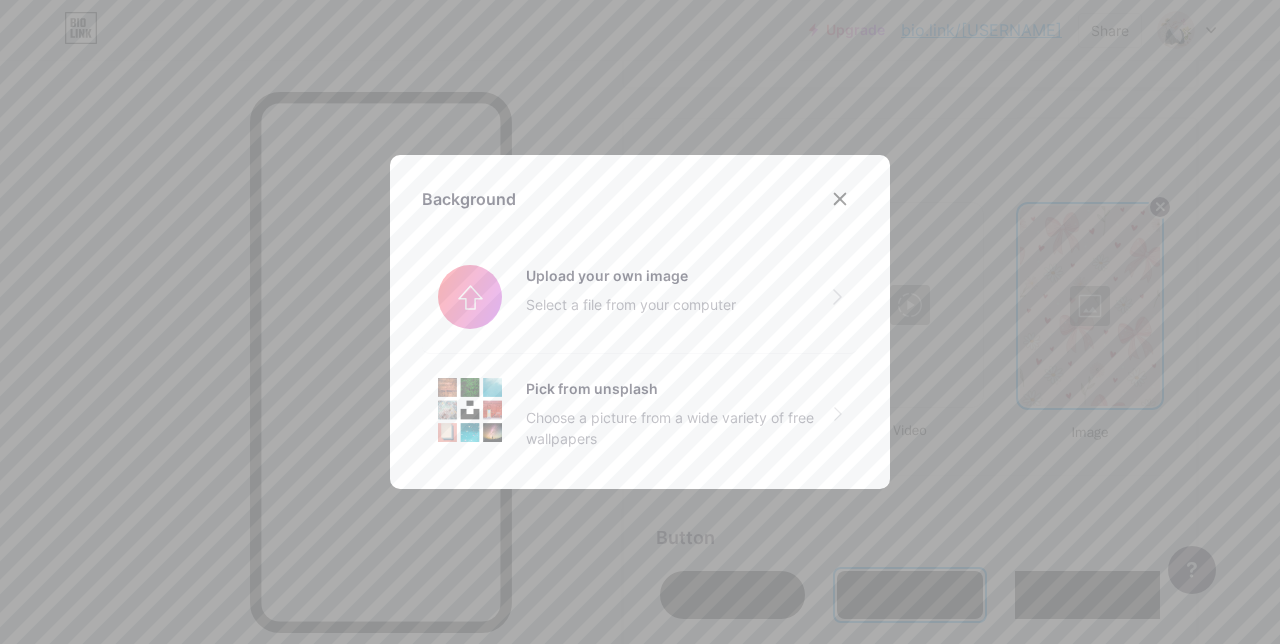 click at bounding box center (840, 199) 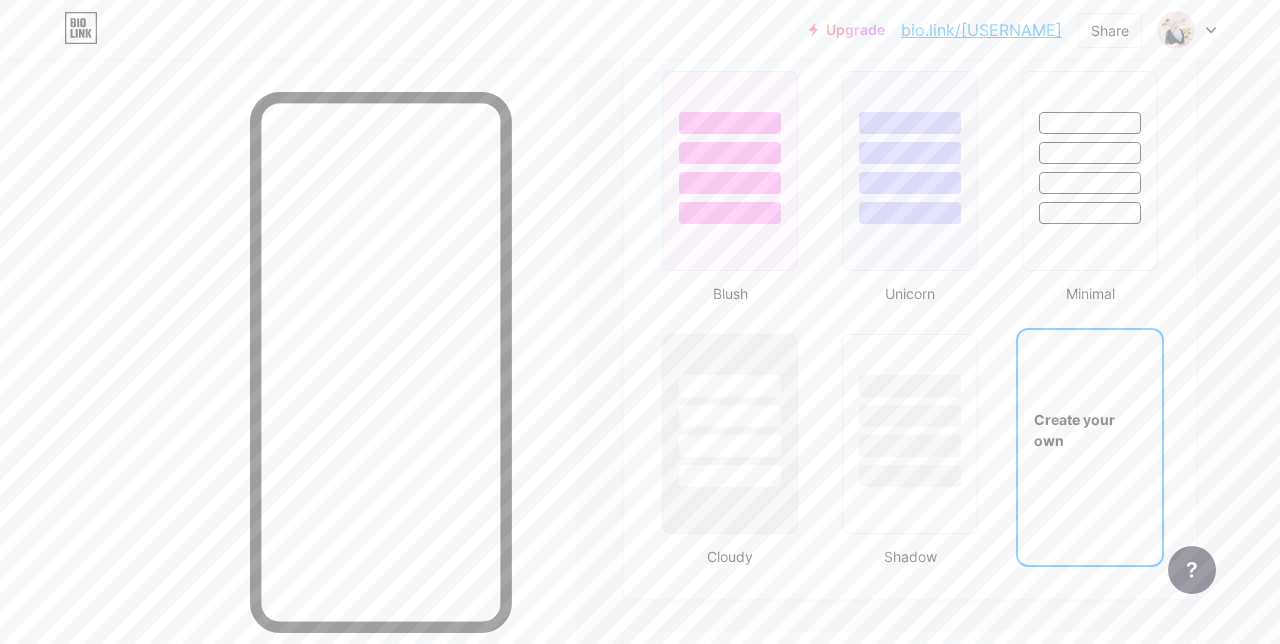 scroll, scrollTop: 2116, scrollLeft: 0, axis: vertical 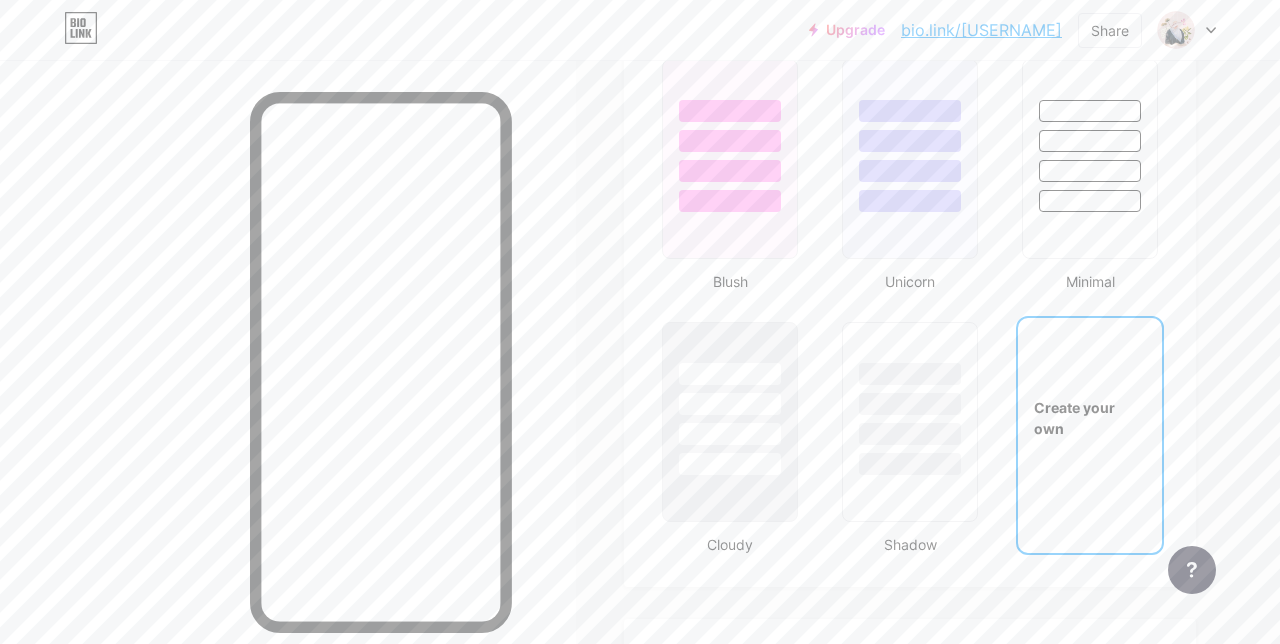 click at bounding box center (910, 374) 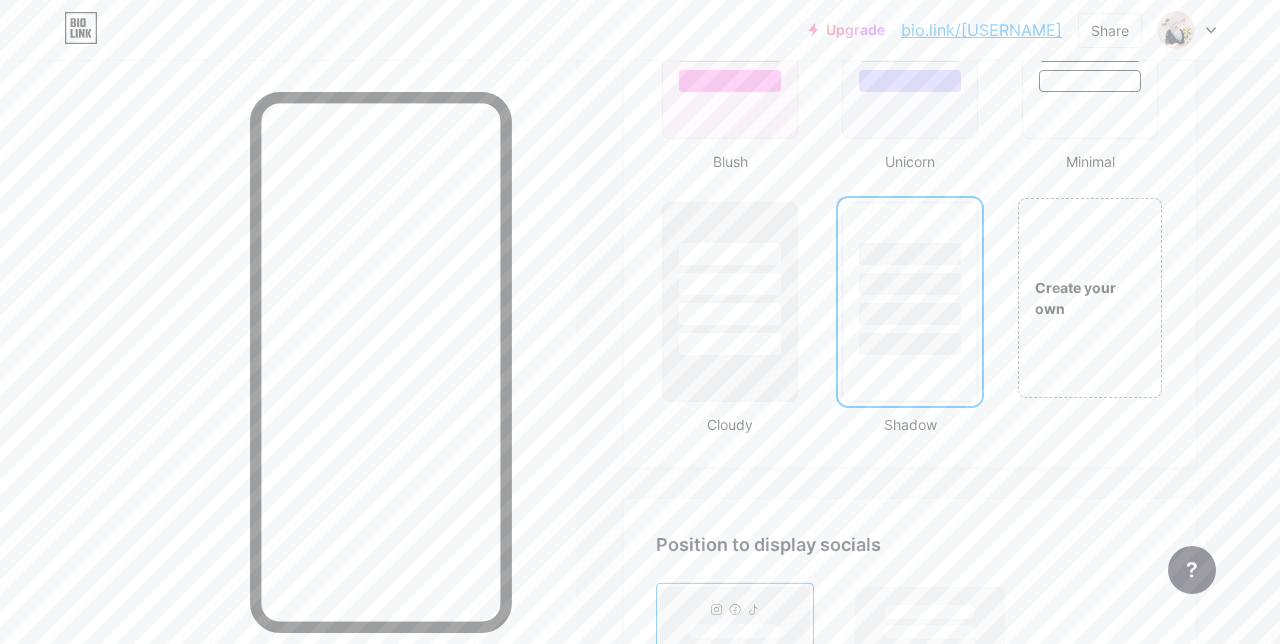 scroll, scrollTop: 2233, scrollLeft: 0, axis: vertical 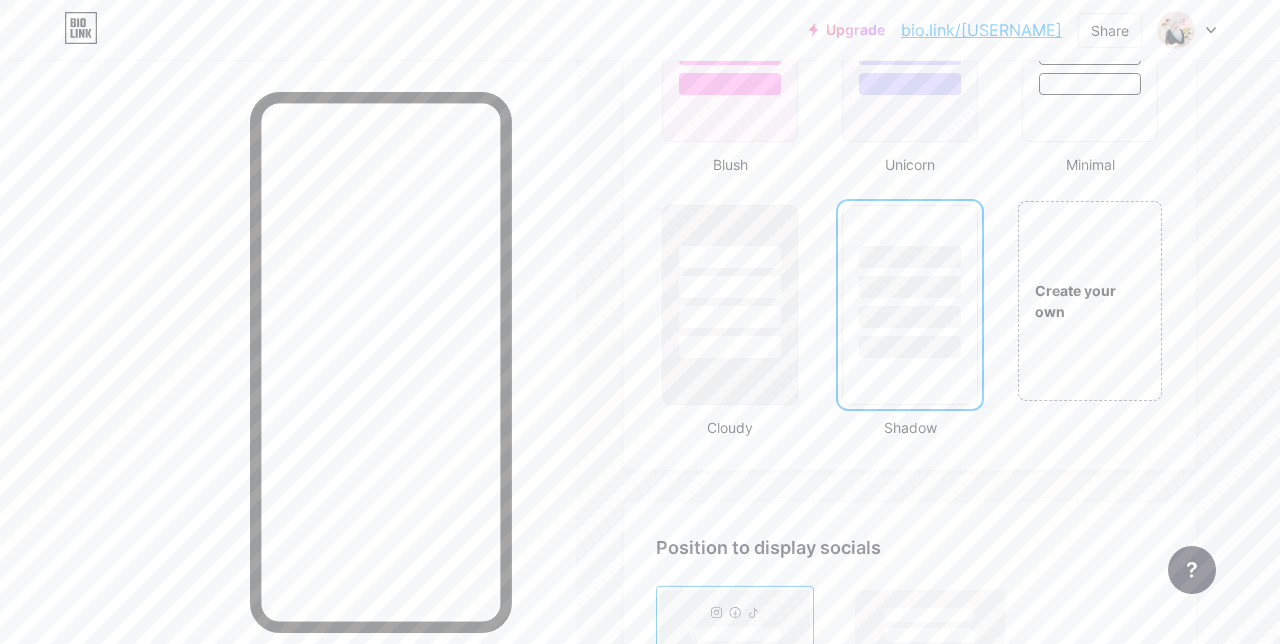 click on "Create your own" at bounding box center (1090, 301) 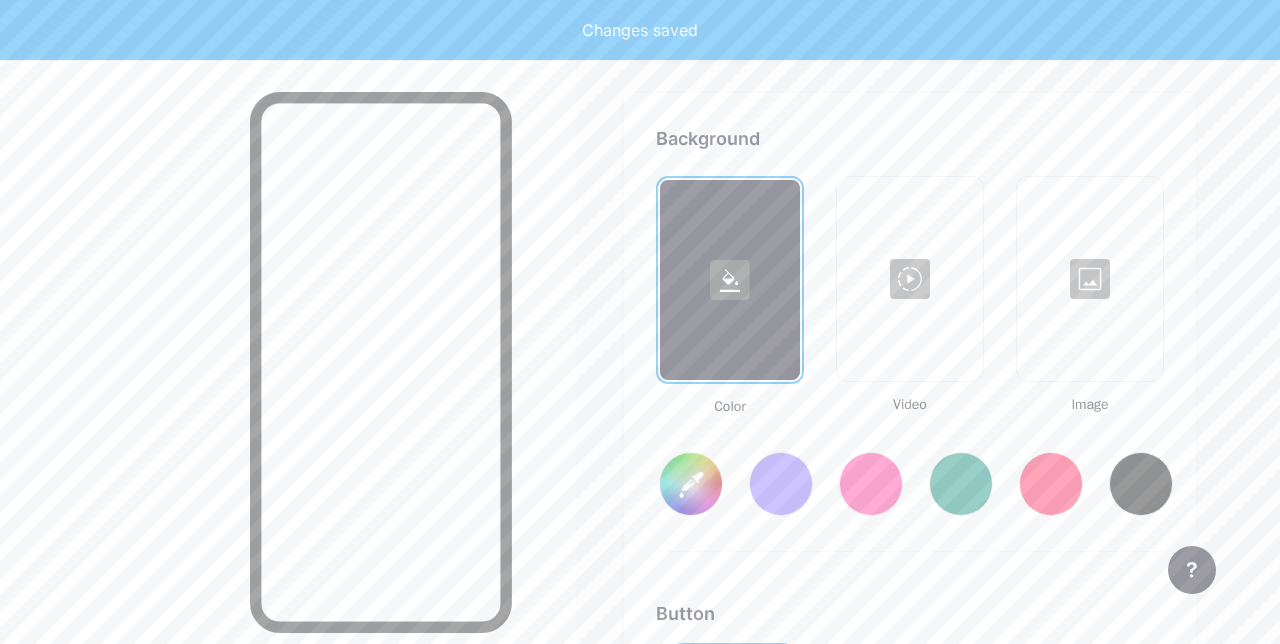scroll, scrollTop: 2654, scrollLeft: 0, axis: vertical 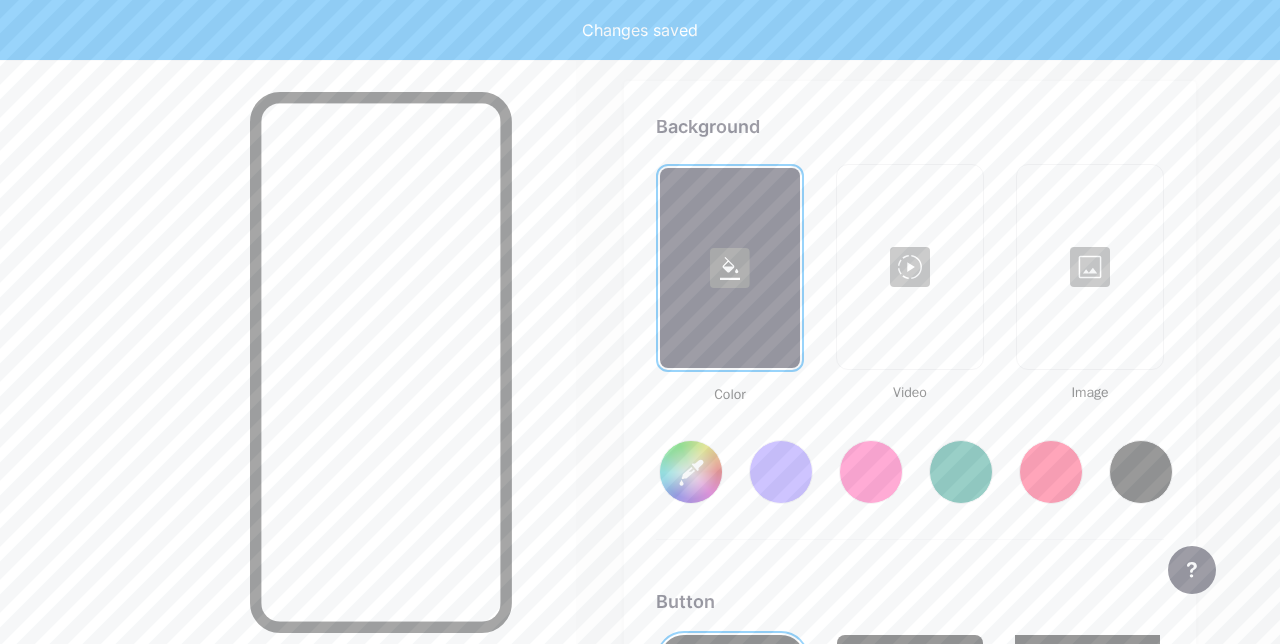 type on "#ffffff" 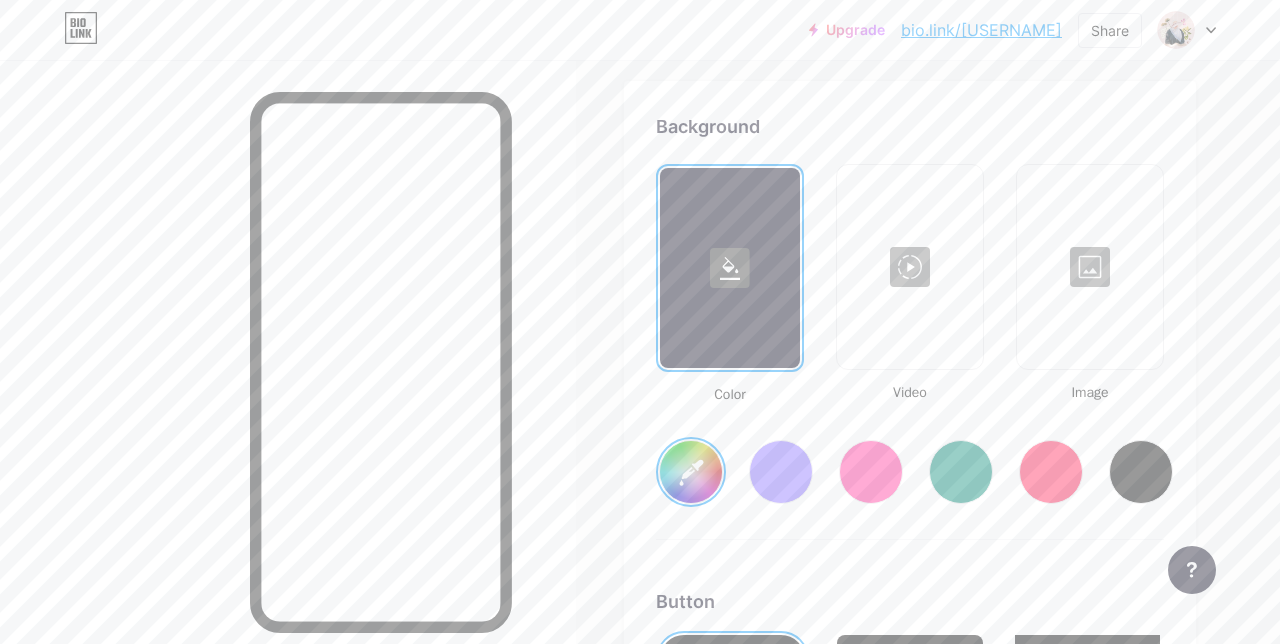 click at bounding box center [1090, 267] 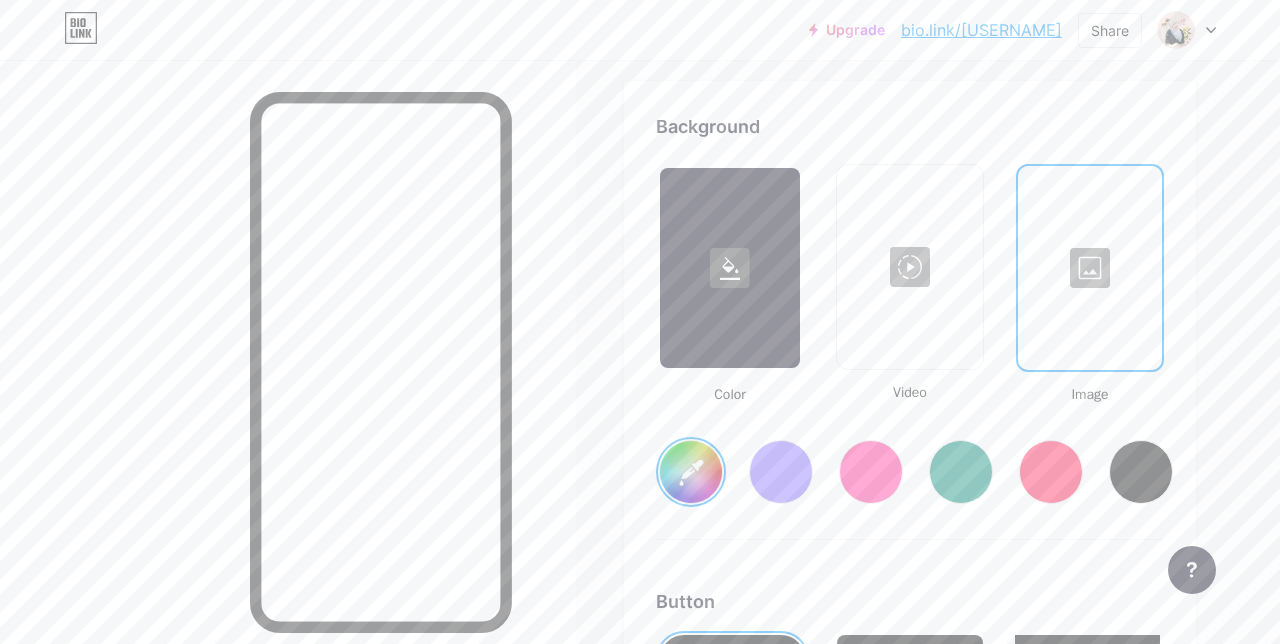 click on "Pick from unsplash   Choose a picture from a wide variety of
free wallpapers" at bounding box center (640, 413) 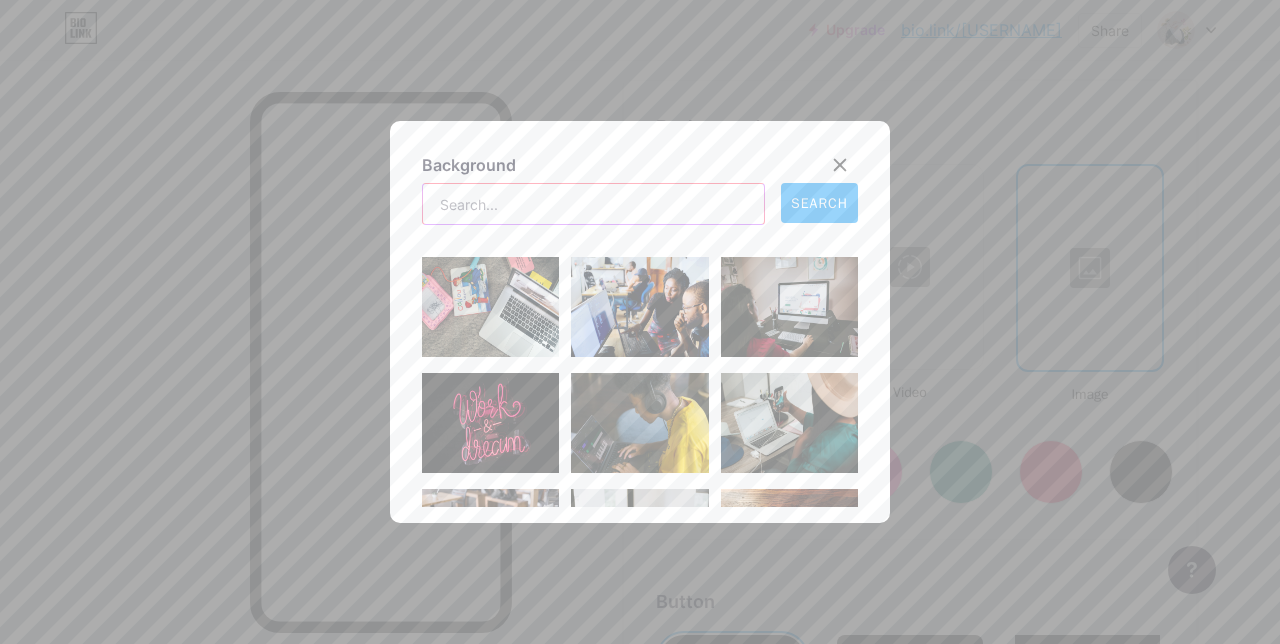 click at bounding box center (593, 204) 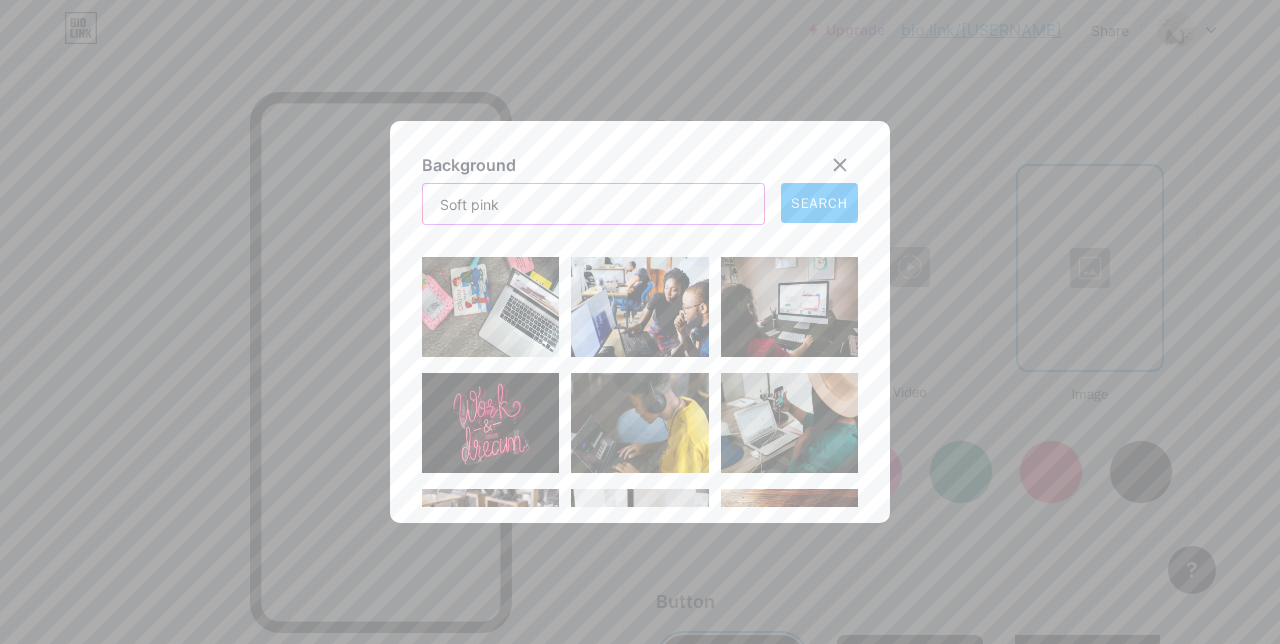 type on "Soft pink" 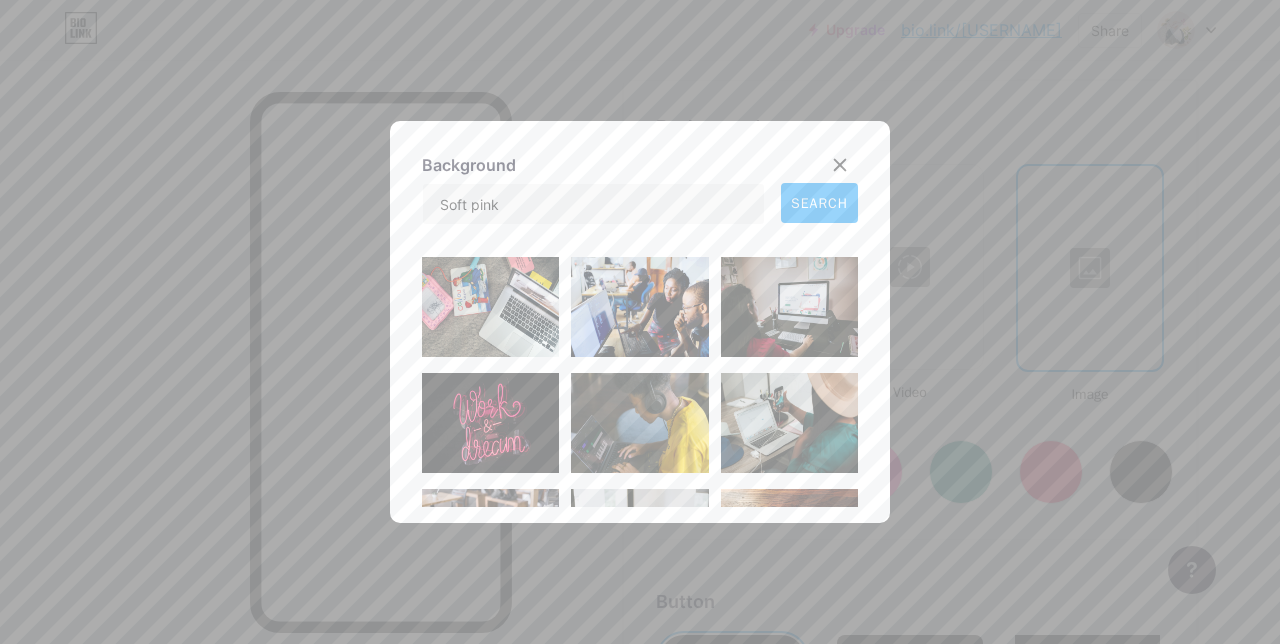 click on "SEARCH" at bounding box center [819, 203] 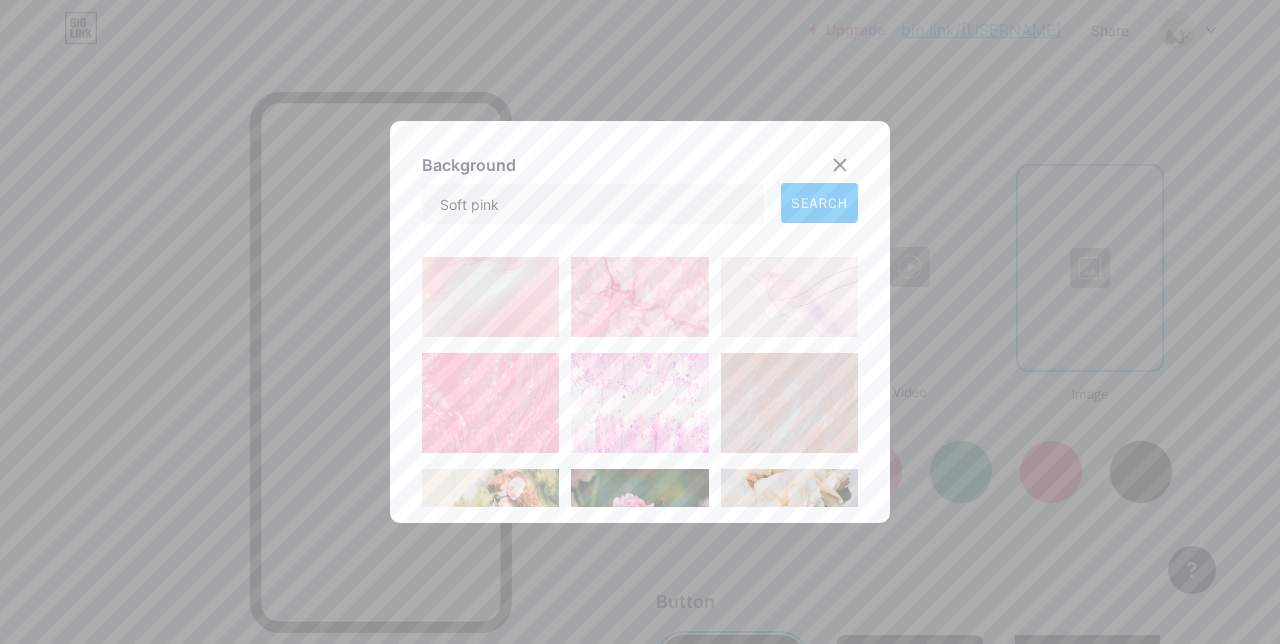 scroll, scrollTop: 1068, scrollLeft: 0, axis: vertical 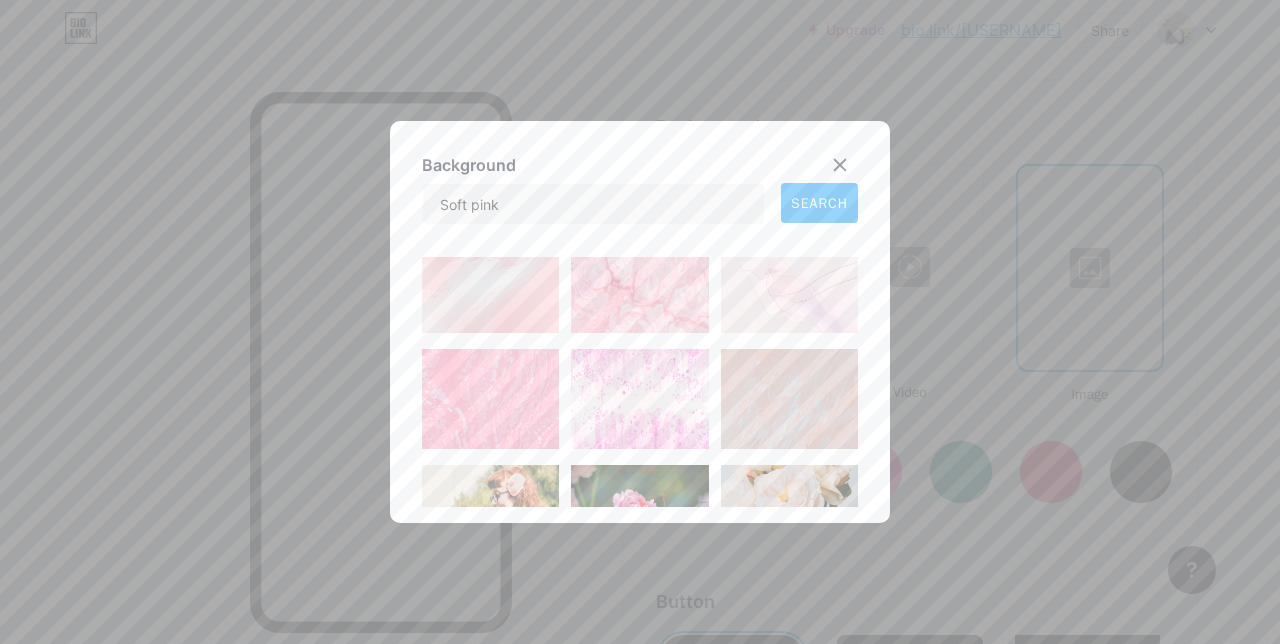 click 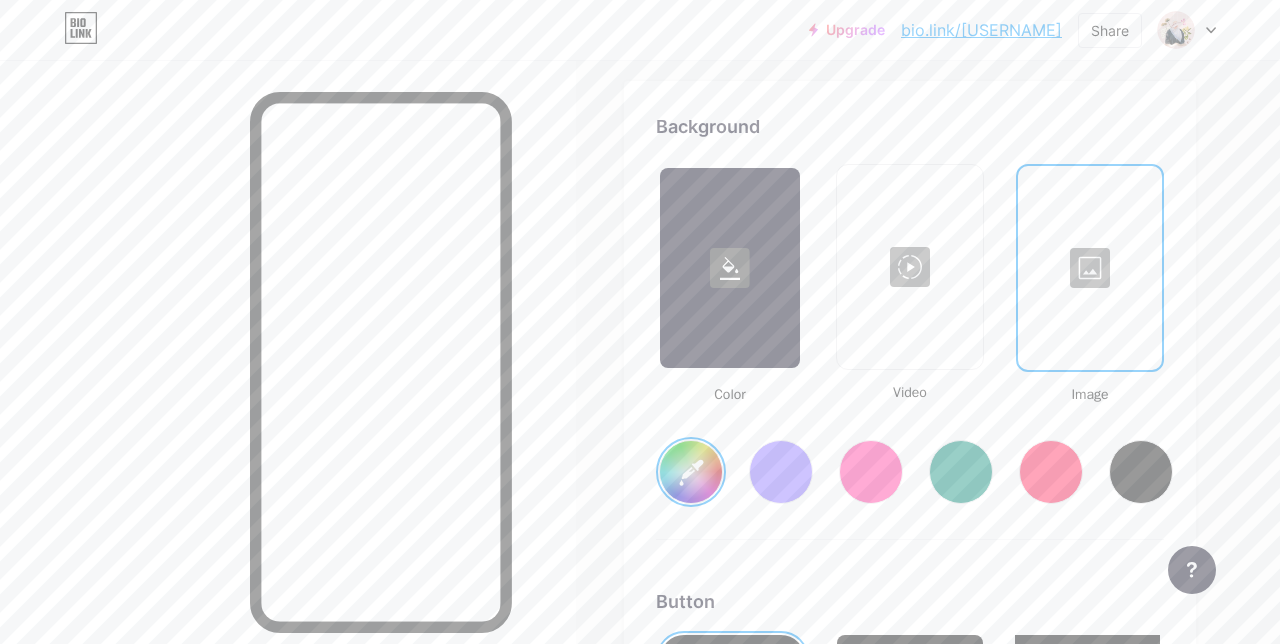 click at bounding box center (1090, 268) 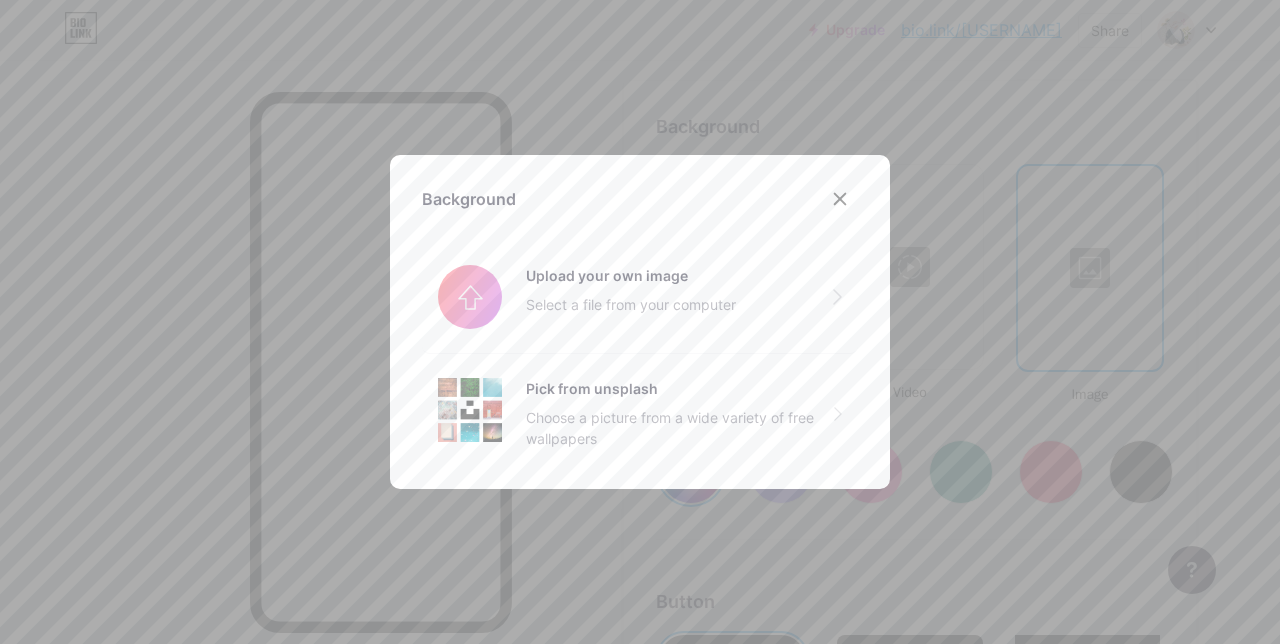 click at bounding box center [640, 297] 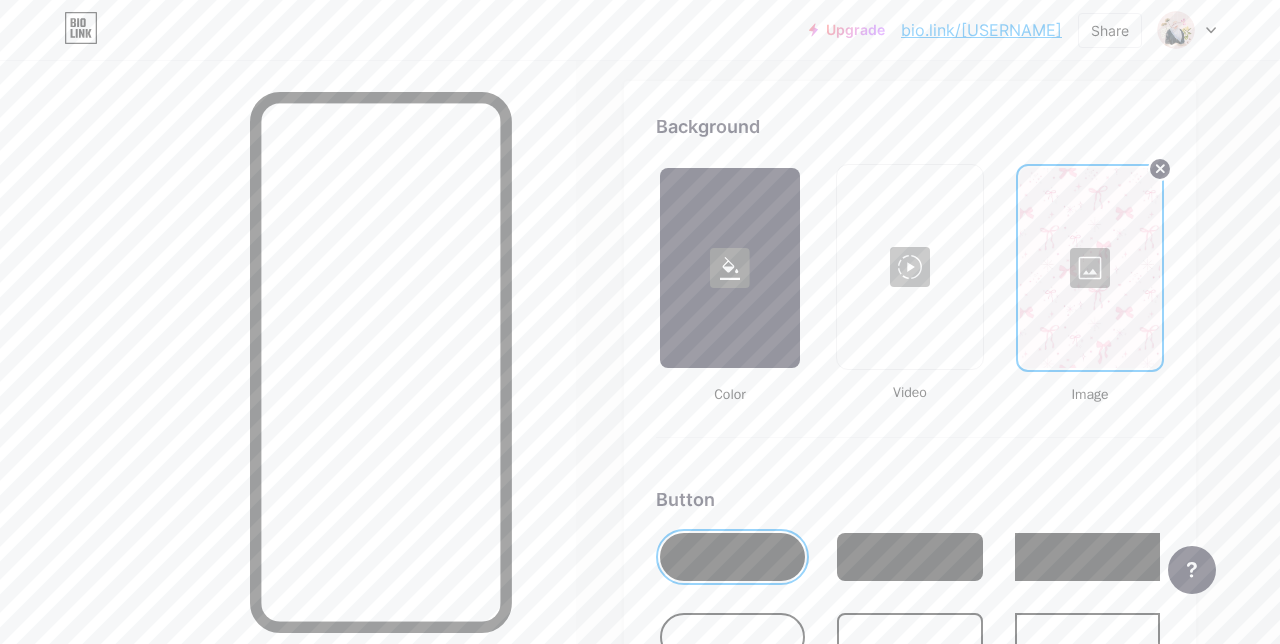 click at bounding box center (909, 637) 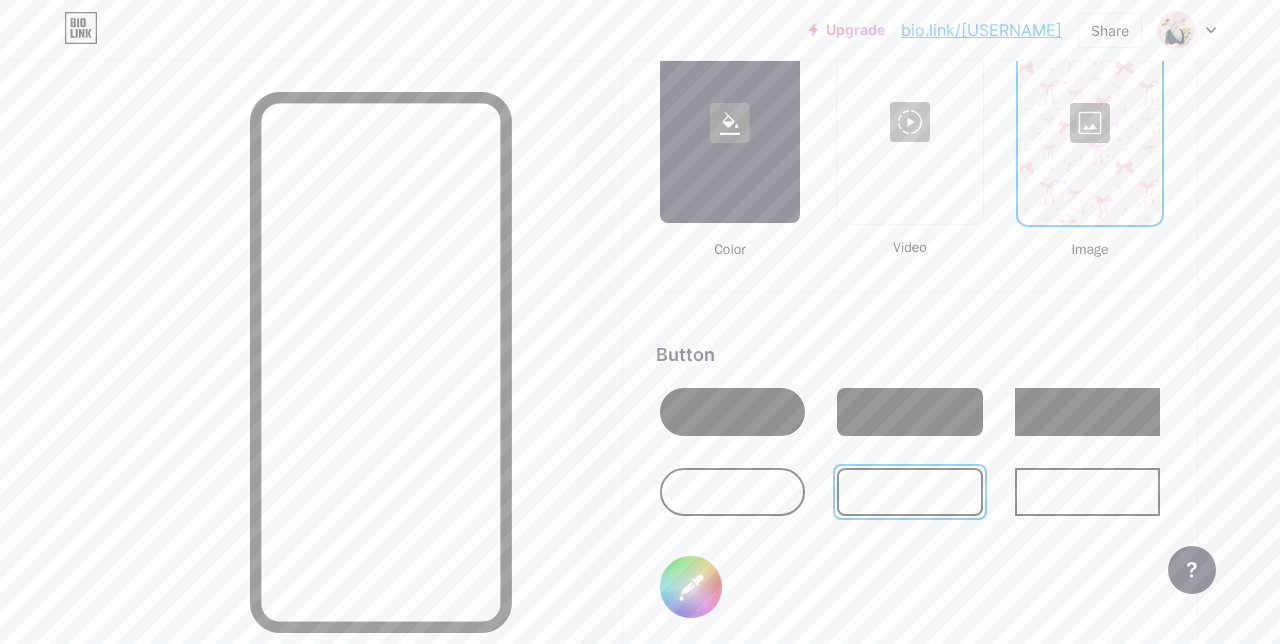 scroll, scrollTop: 2800, scrollLeft: 0, axis: vertical 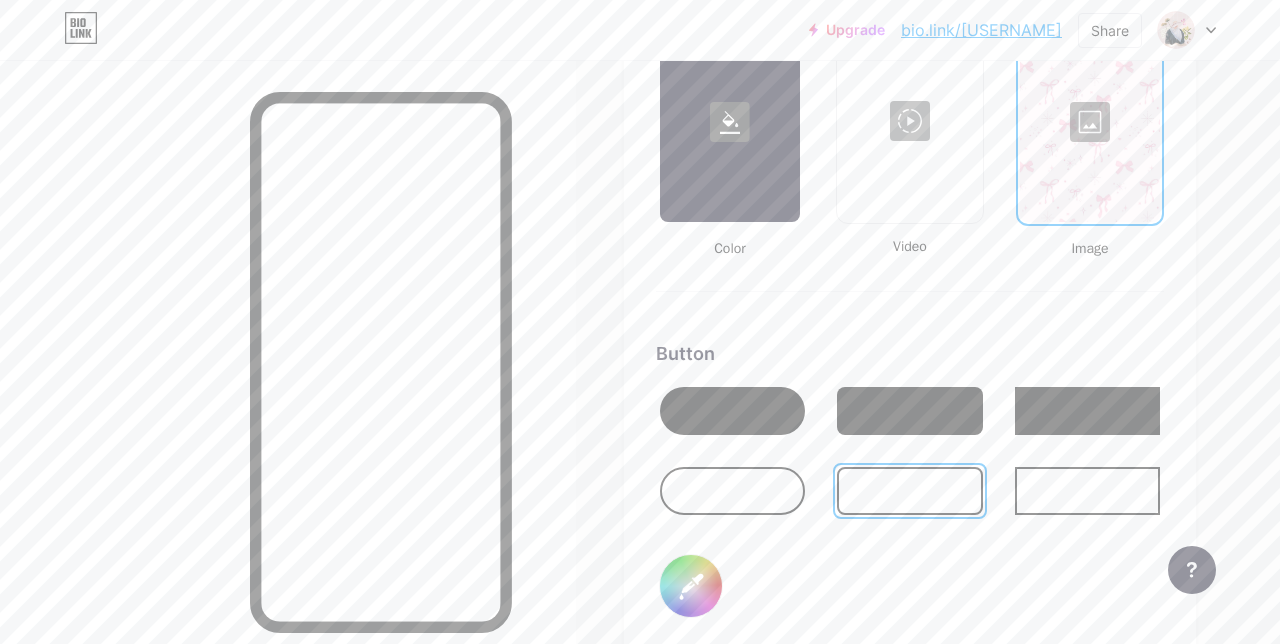 click at bounding box center [909, 411] 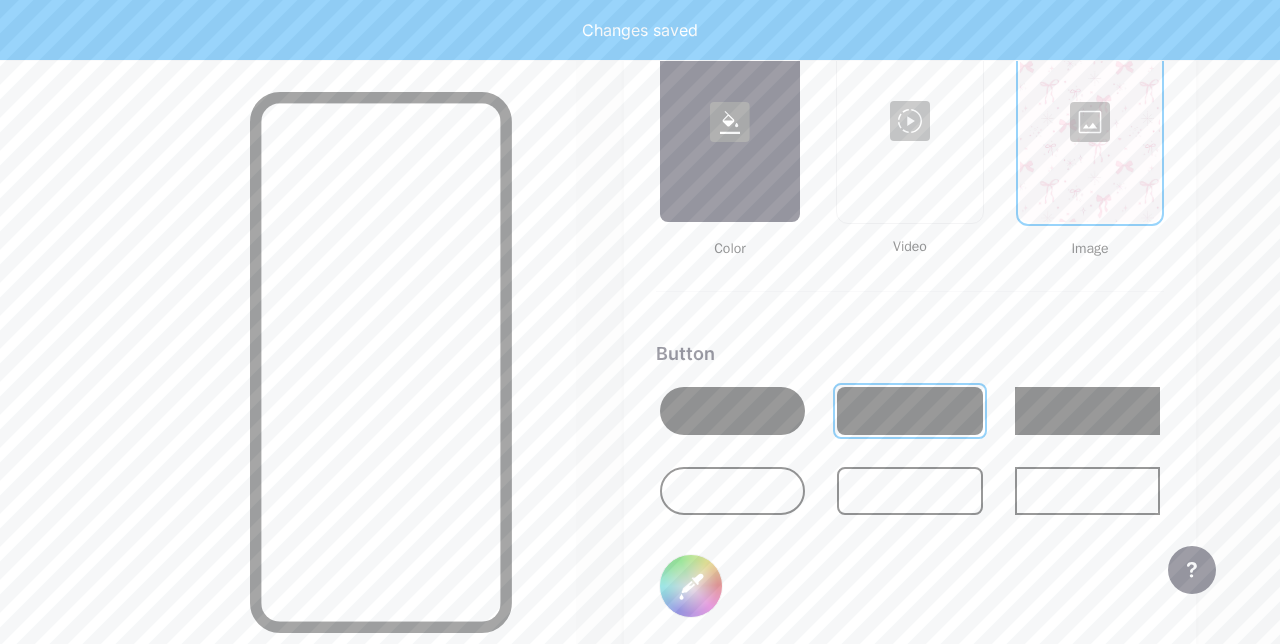 click on "#000000" at bounding box center [691, 586] 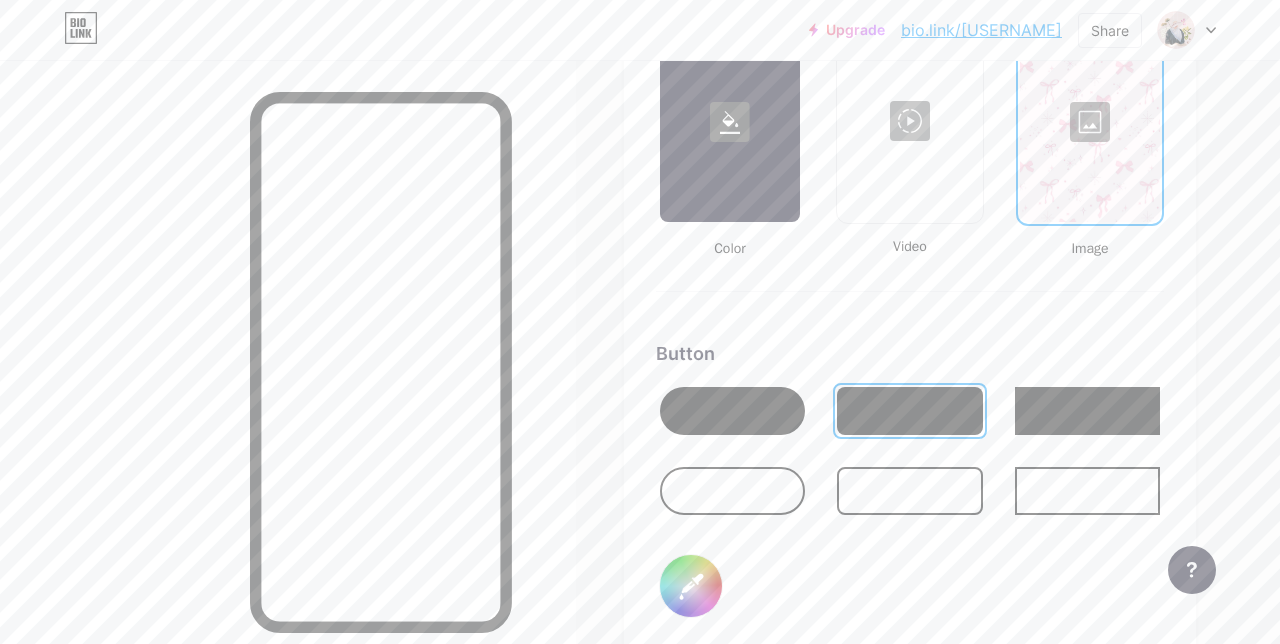 type on "#ffffff" 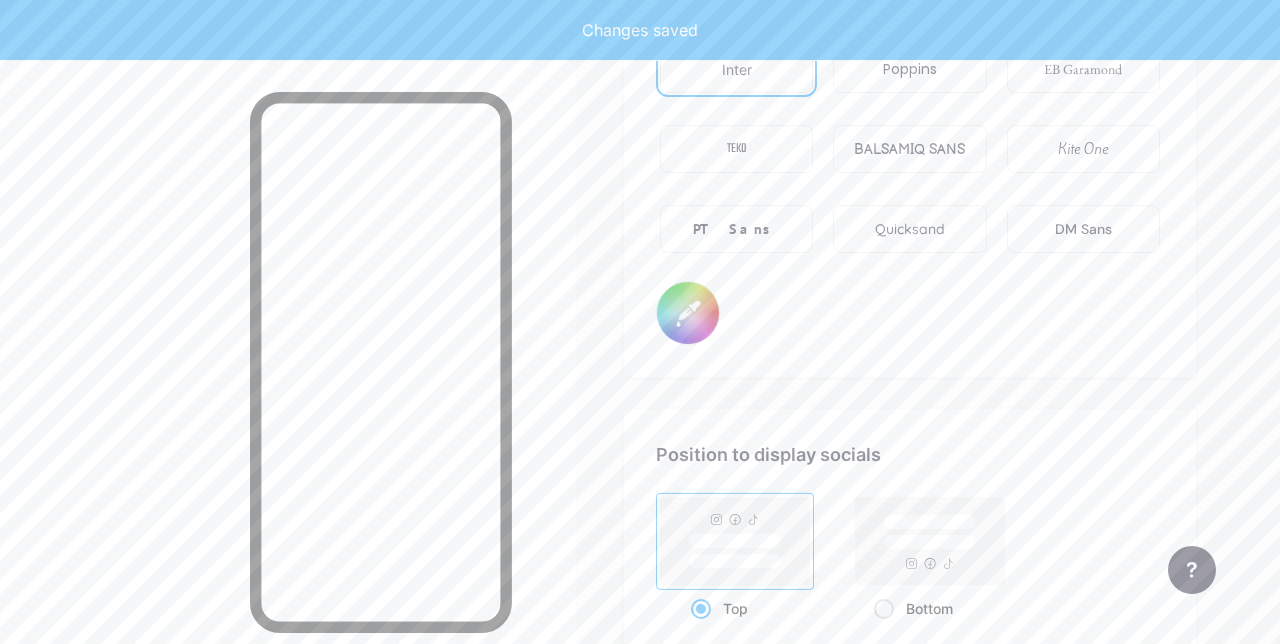 scroll, scrollTop: 3465, scrollLeft: 0, axis: vertical 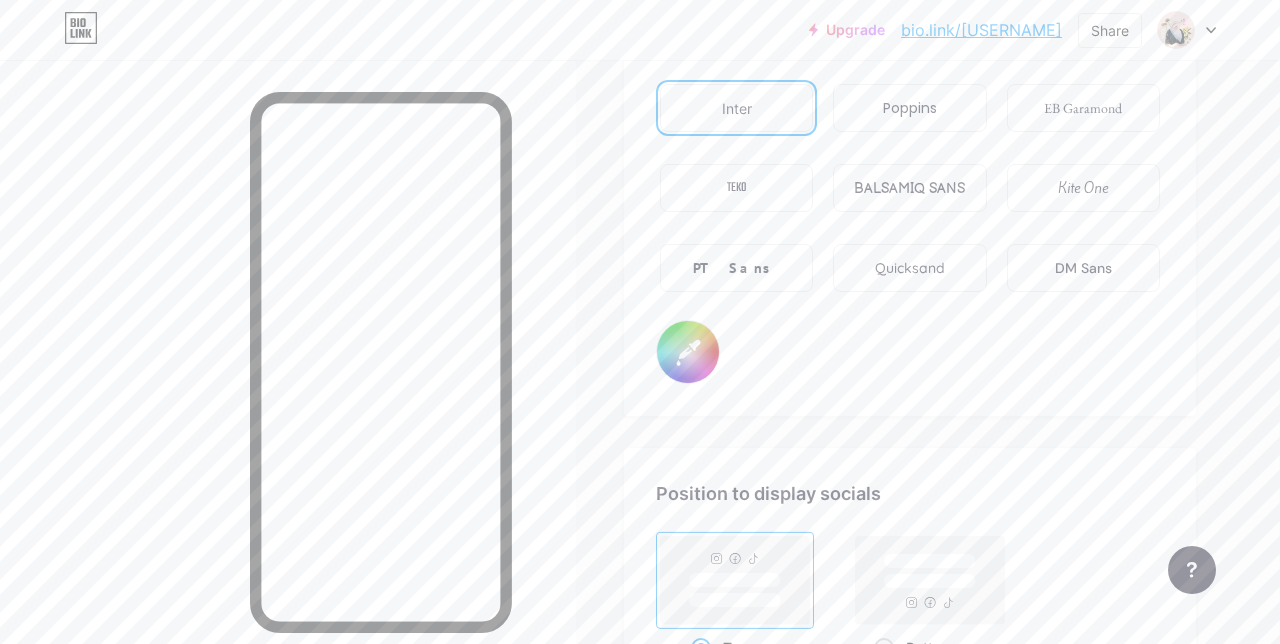 click on "BALSAMIQ SANS" at bounding box center [909, 188] 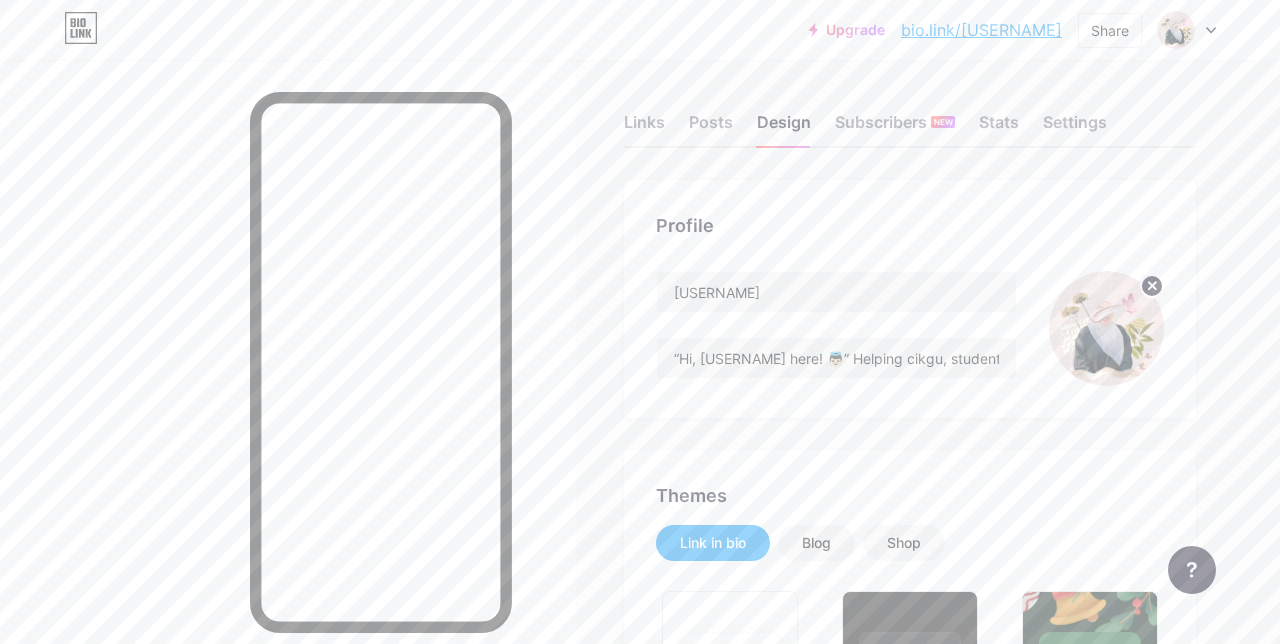 scroll, scrollTop: 0, scrollLeft: 0, axis: both 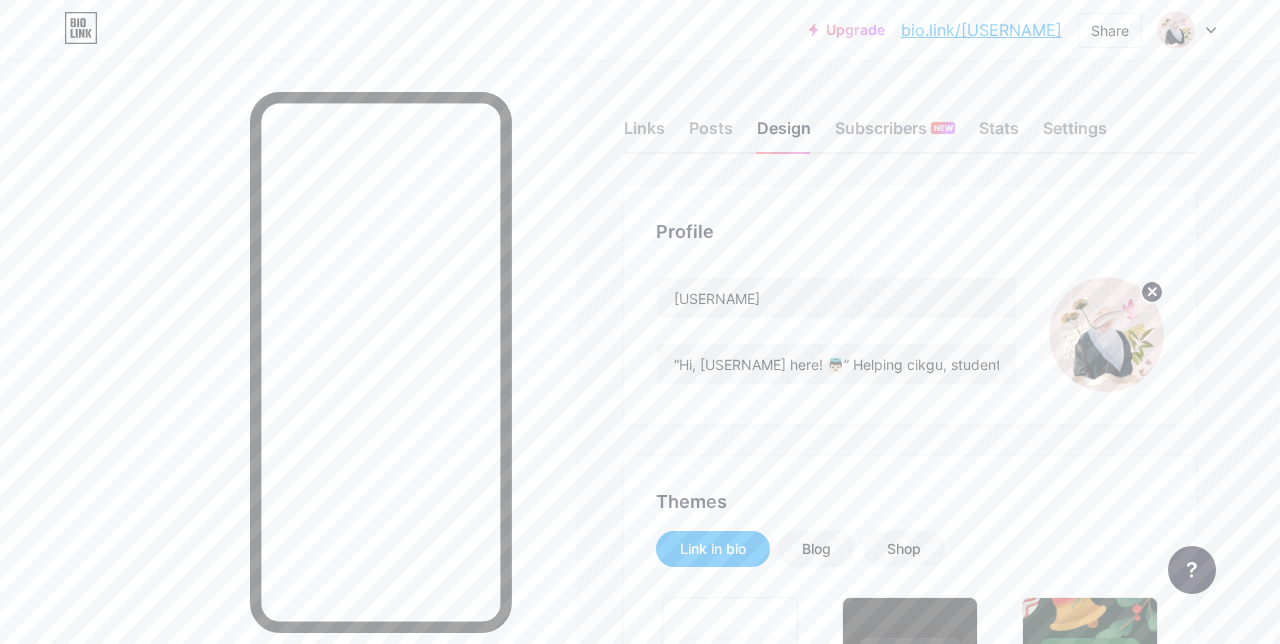 click on "Stats" at bounding box center [999, 134] 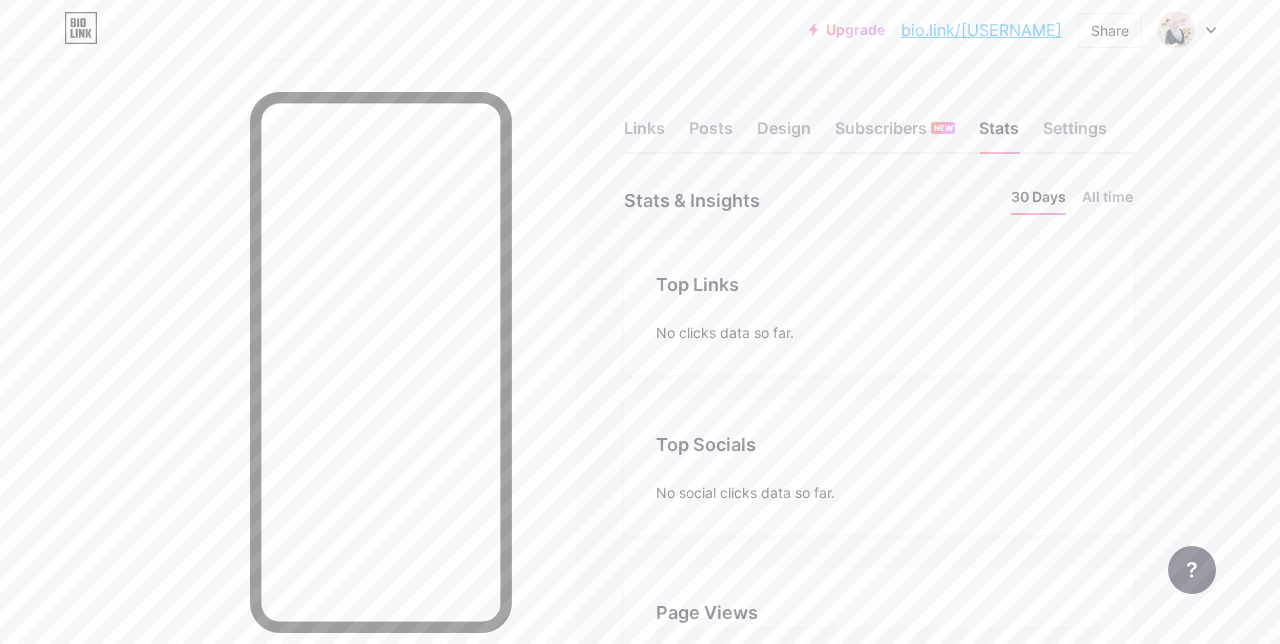 scroll, scrollTop: 999356, scrollLeft: 998720, axis: both 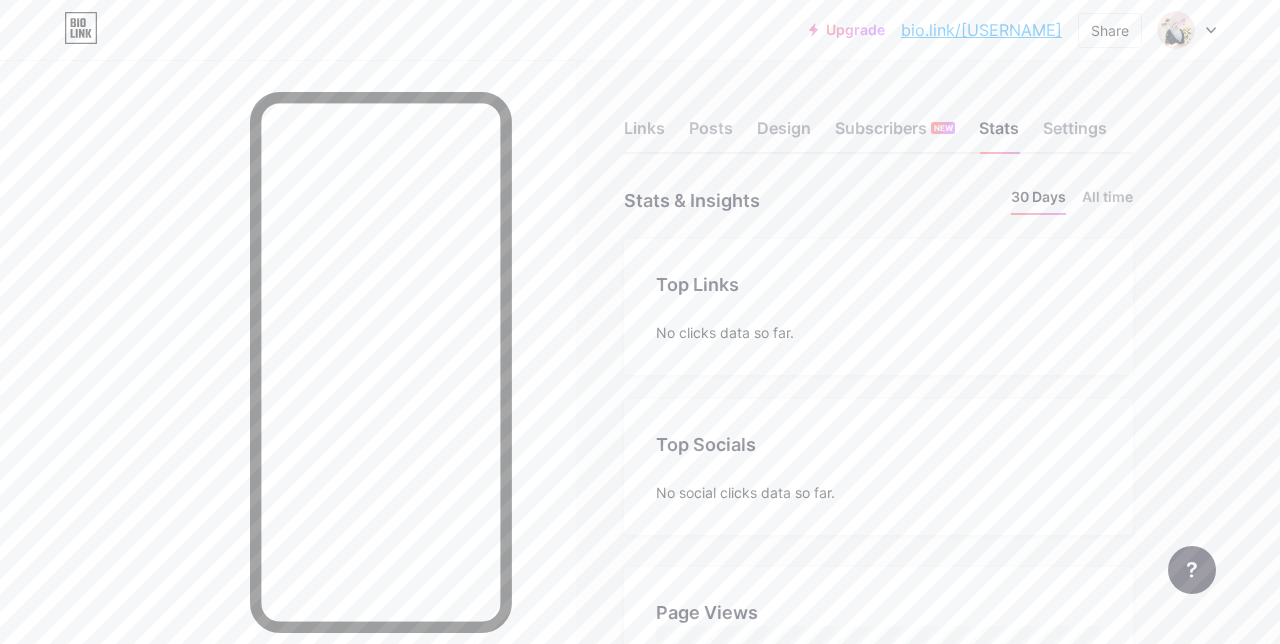 click on "Settings" at bounding box center [1075, 134] 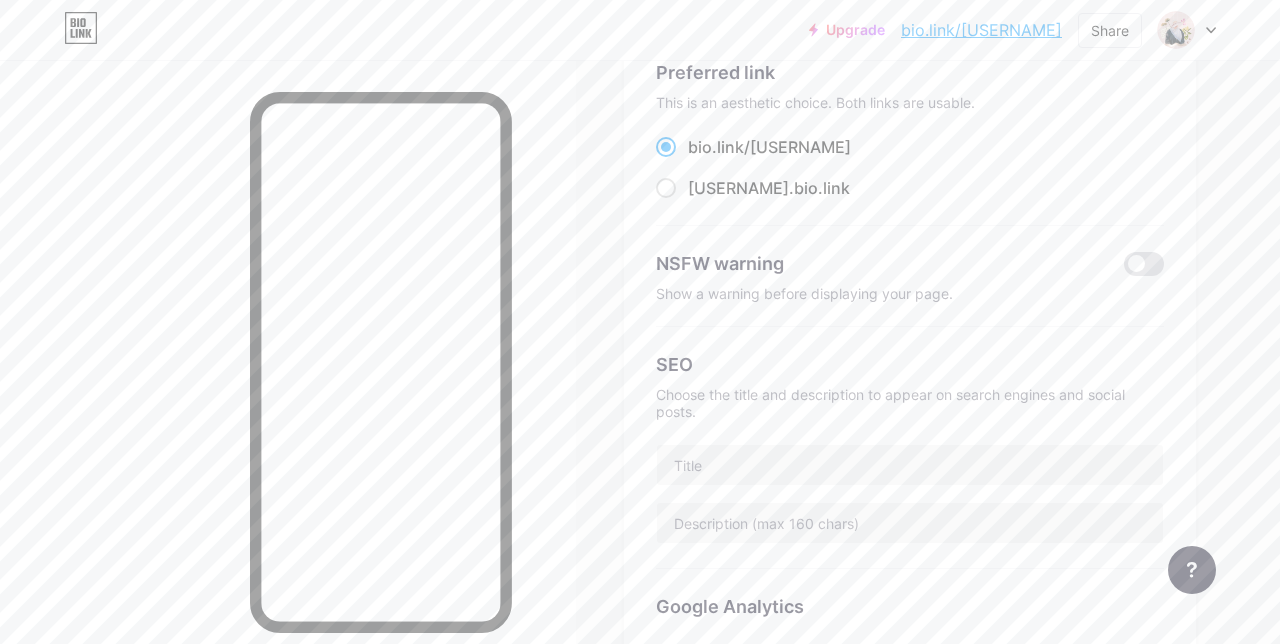scroll, scrollTop: 0, scrollLeft: 0, axis: both 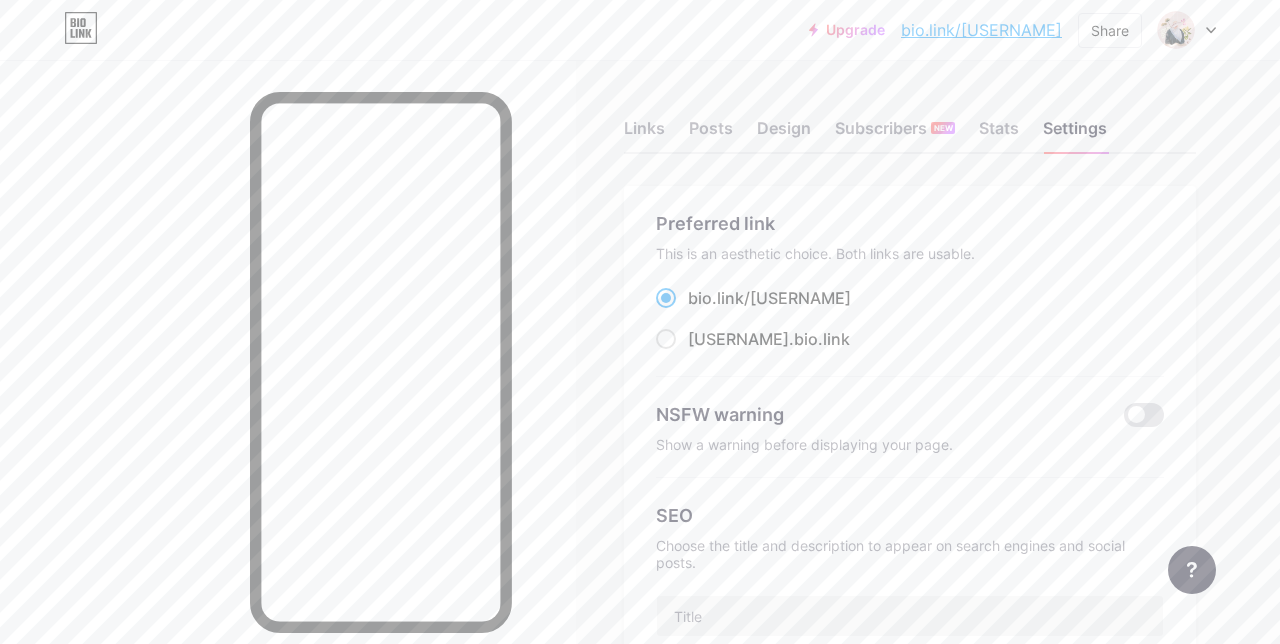 click on "Links" at bounding box center [644, 134] 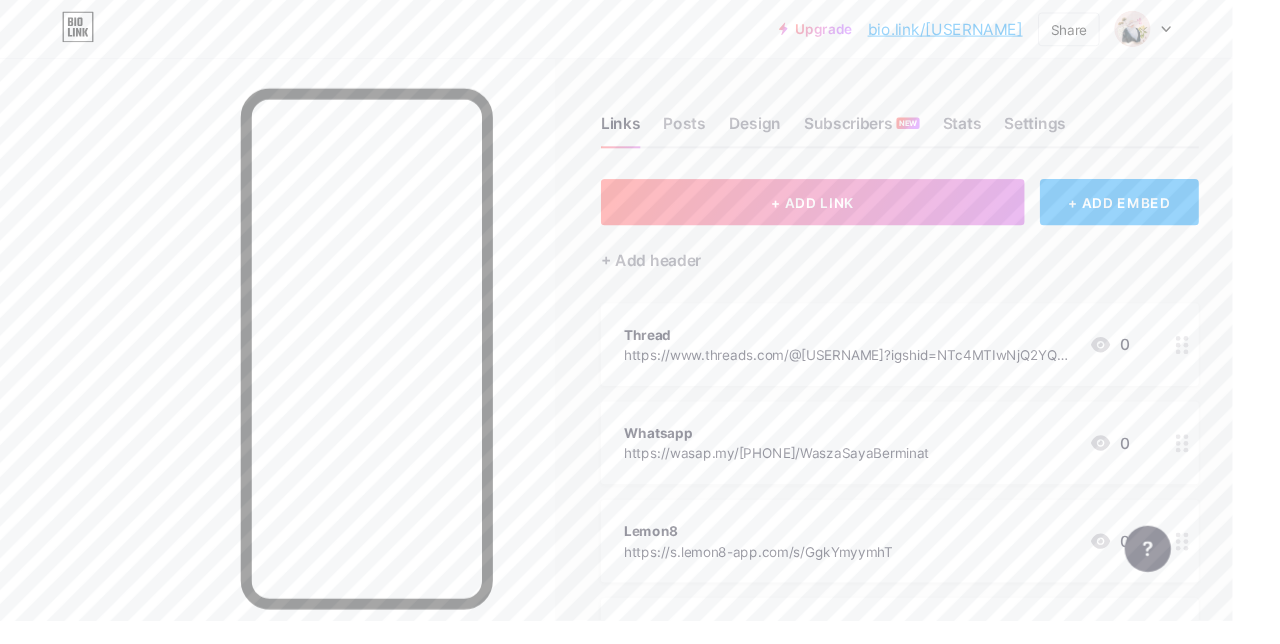 click on "Posts" at bounding box center [711, 134] 